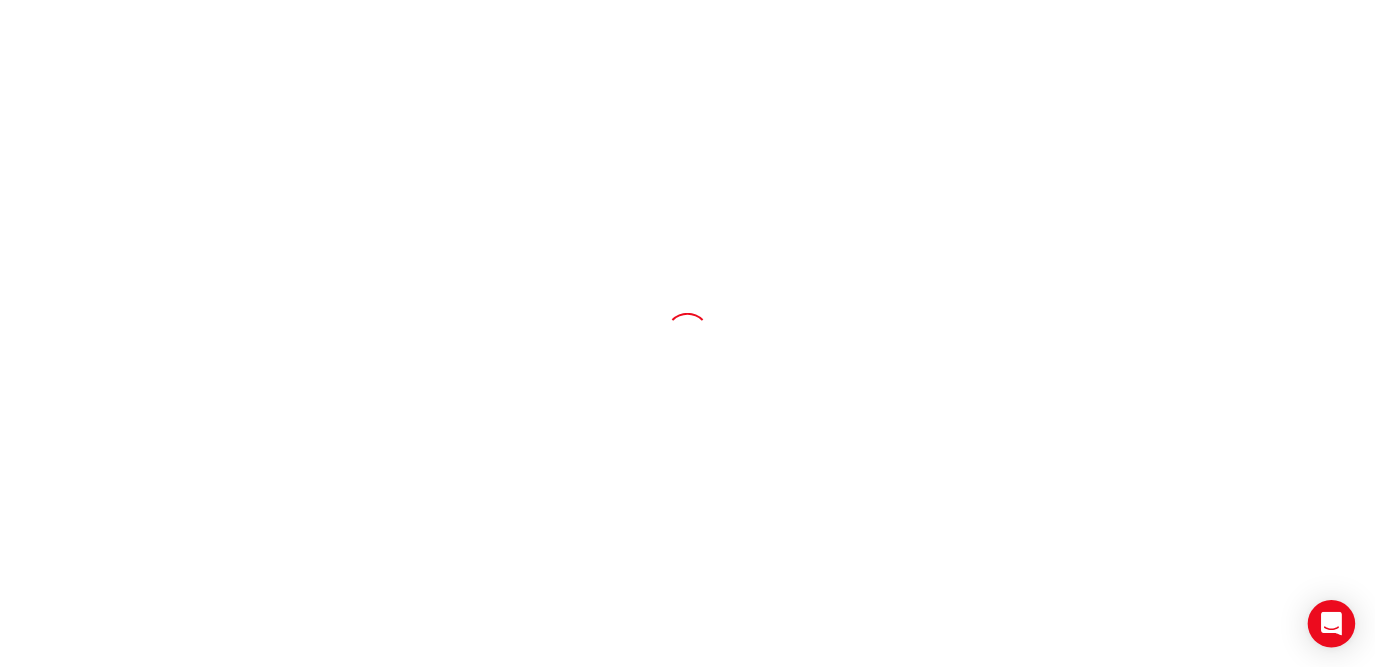 scroll, scrollTop: 0, scrollLeft: 0, axis: both 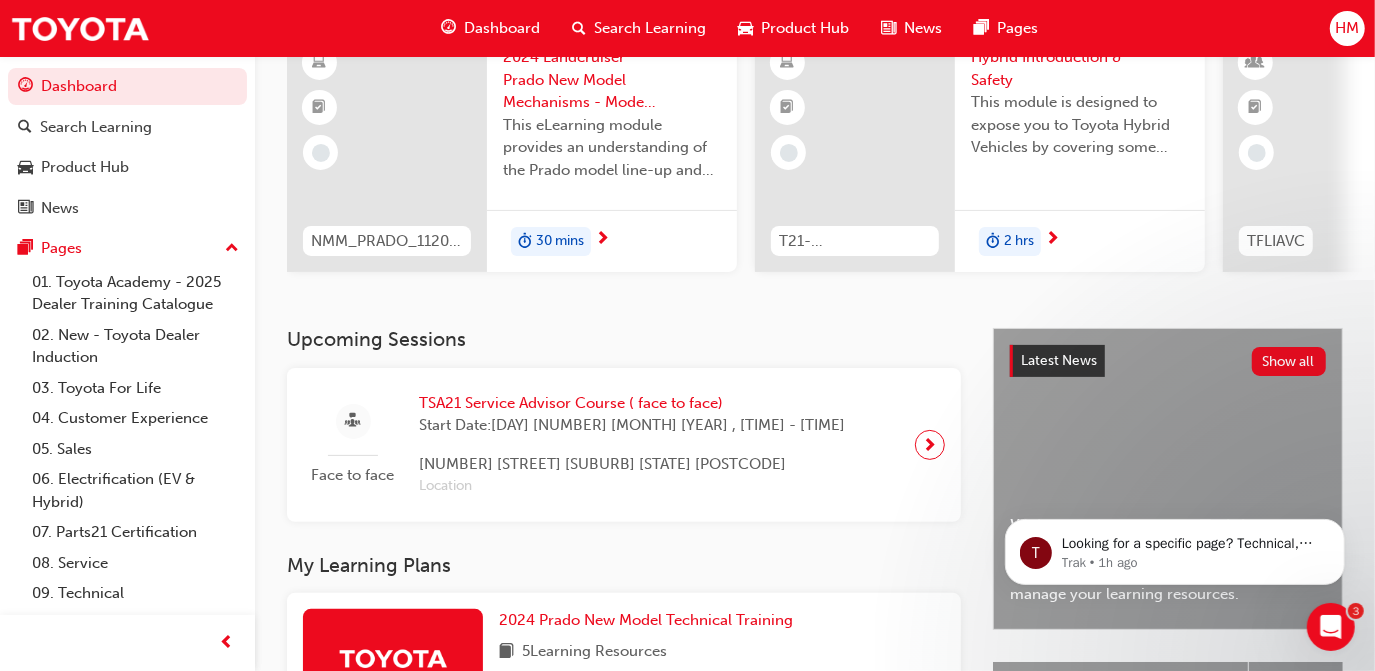 click at bounding box center (930, 445) 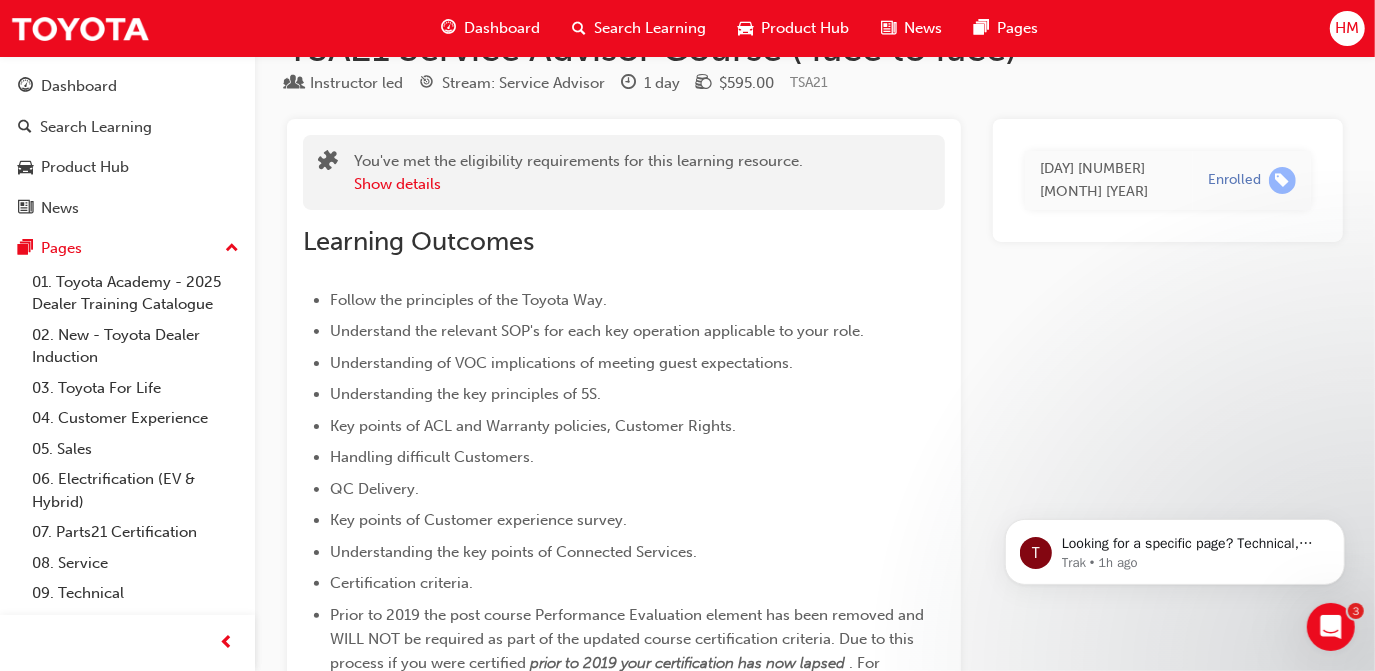 scroll, scrollTop: 0, scrollLeft: 0, axis: both 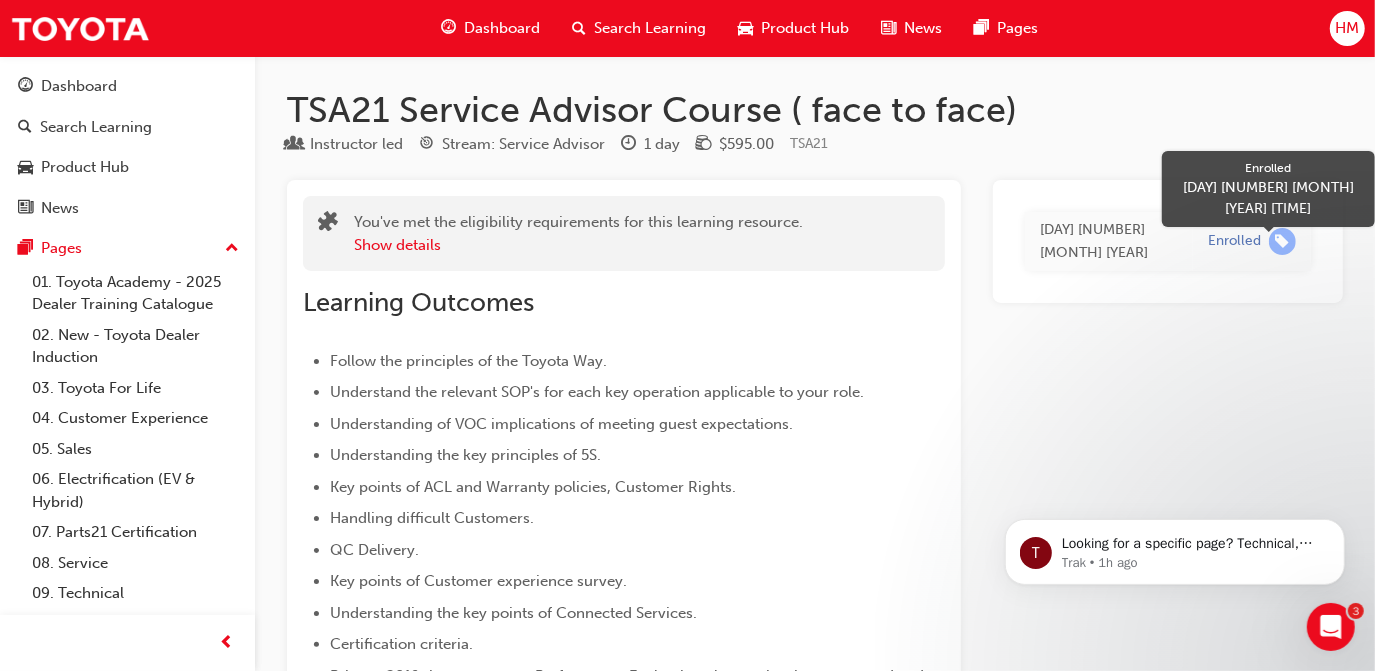 click at bounding box center (1282, 241) 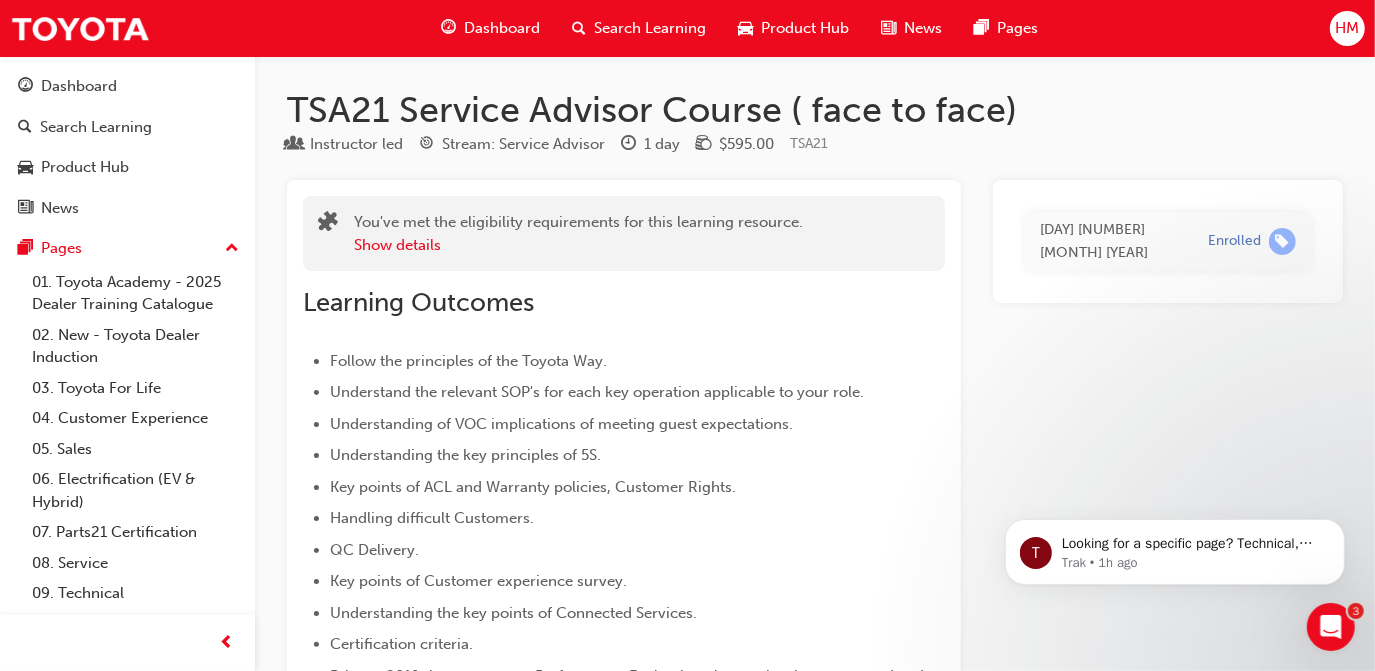 click on "[DAY] [NUMBER] [MONTH] [YEAR]" at bounding box center (1109, 241) 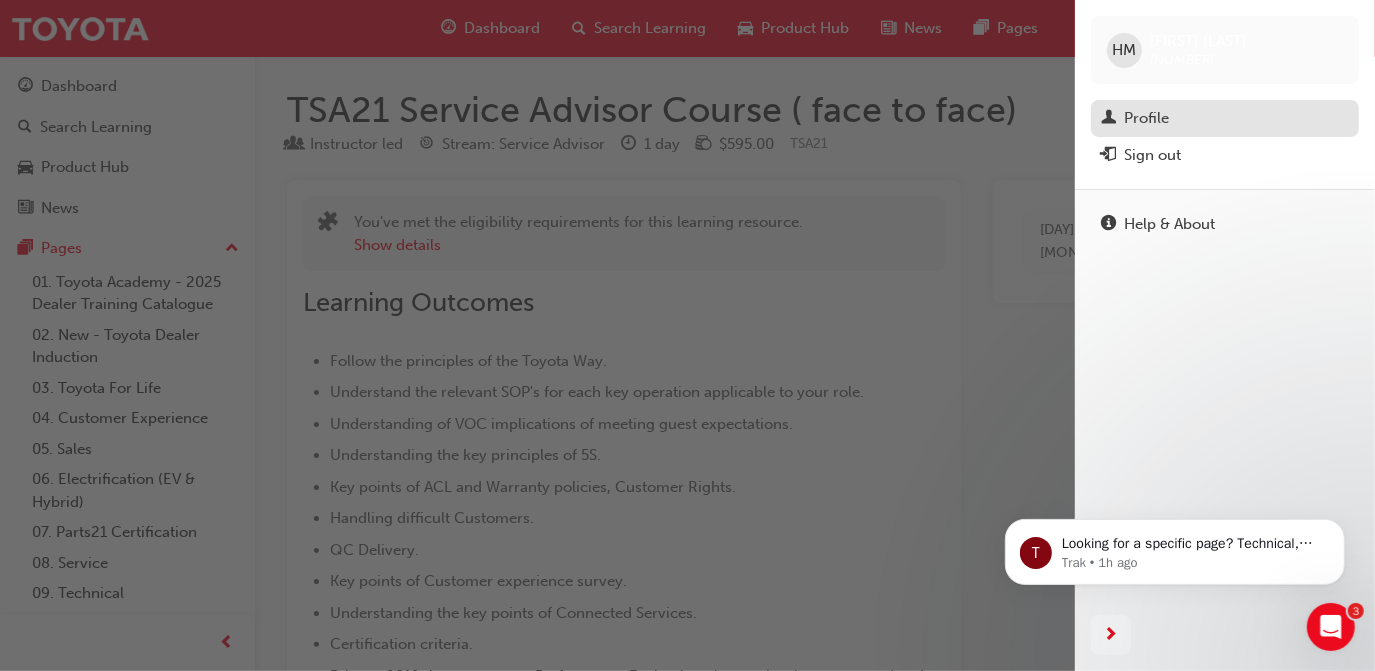click on "Profile" at bounding box center (1225, 118) 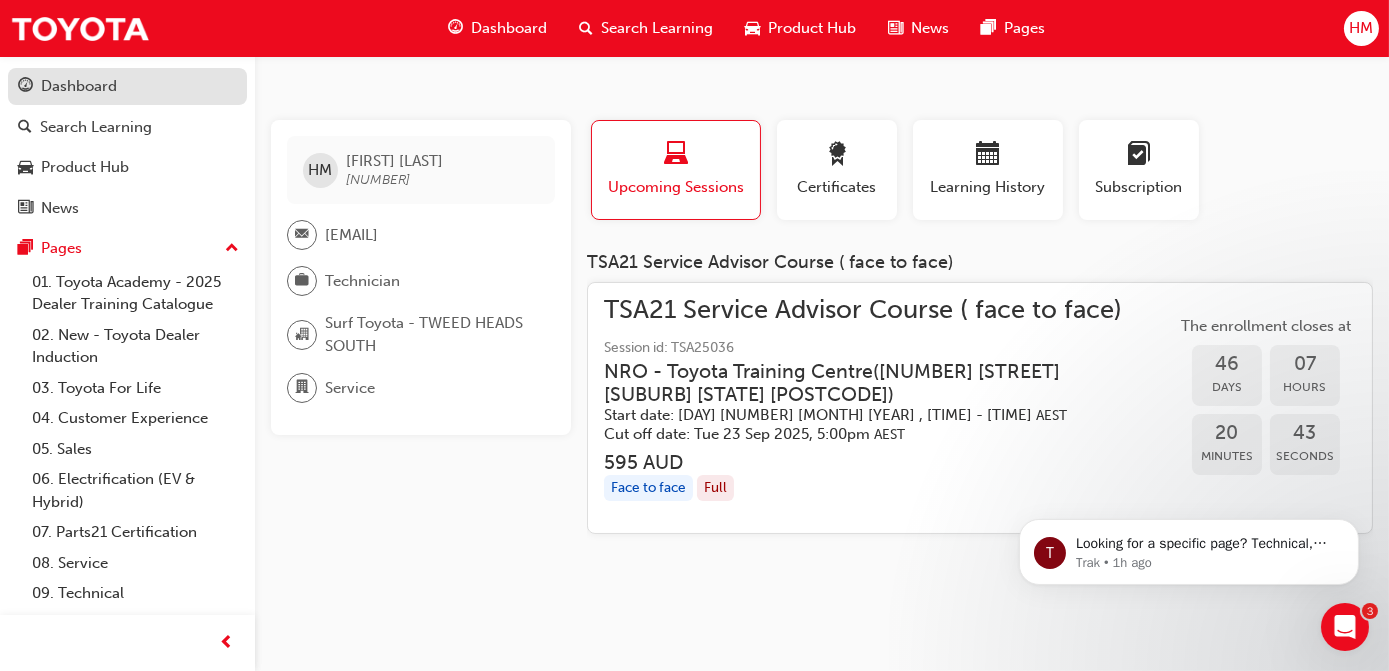 click on "Dashboard" at bounding box center (127, 86) 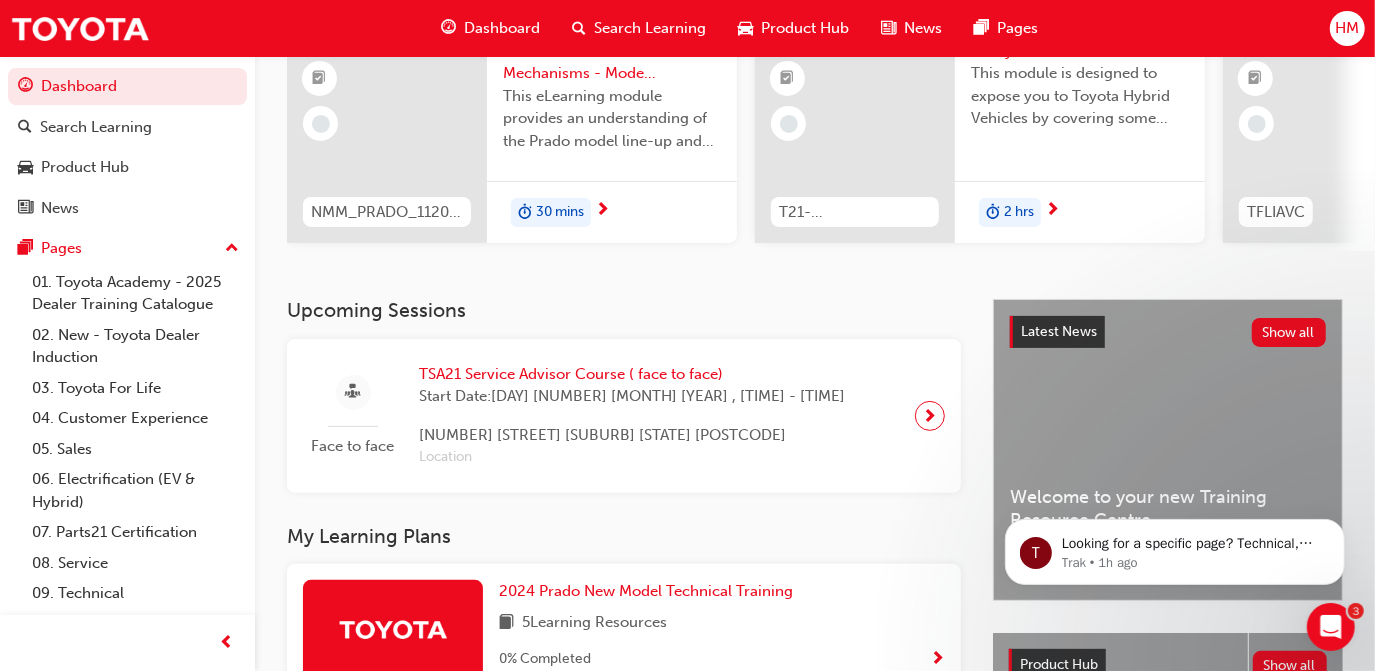 scroll, scrollTop: 0, scrollLeft: 0, axis: both 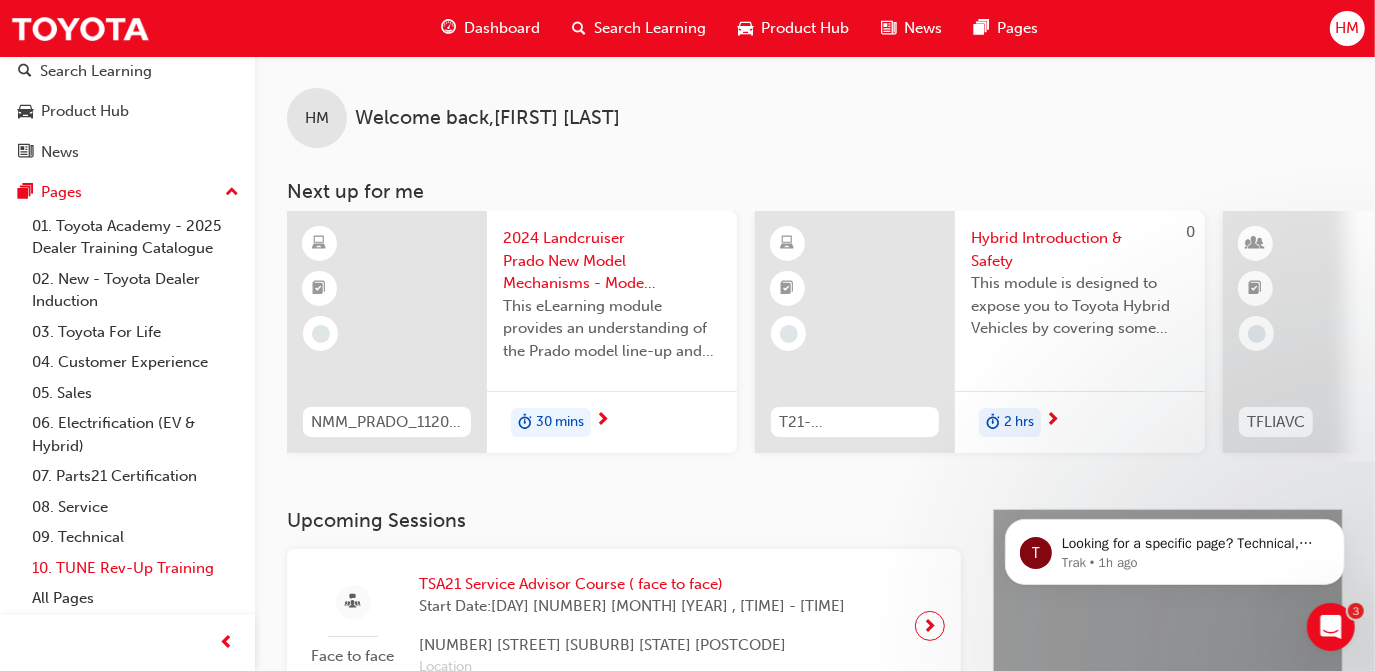 click on "10. TUNE Rev-Up Training" at bounding box center [135, 568] 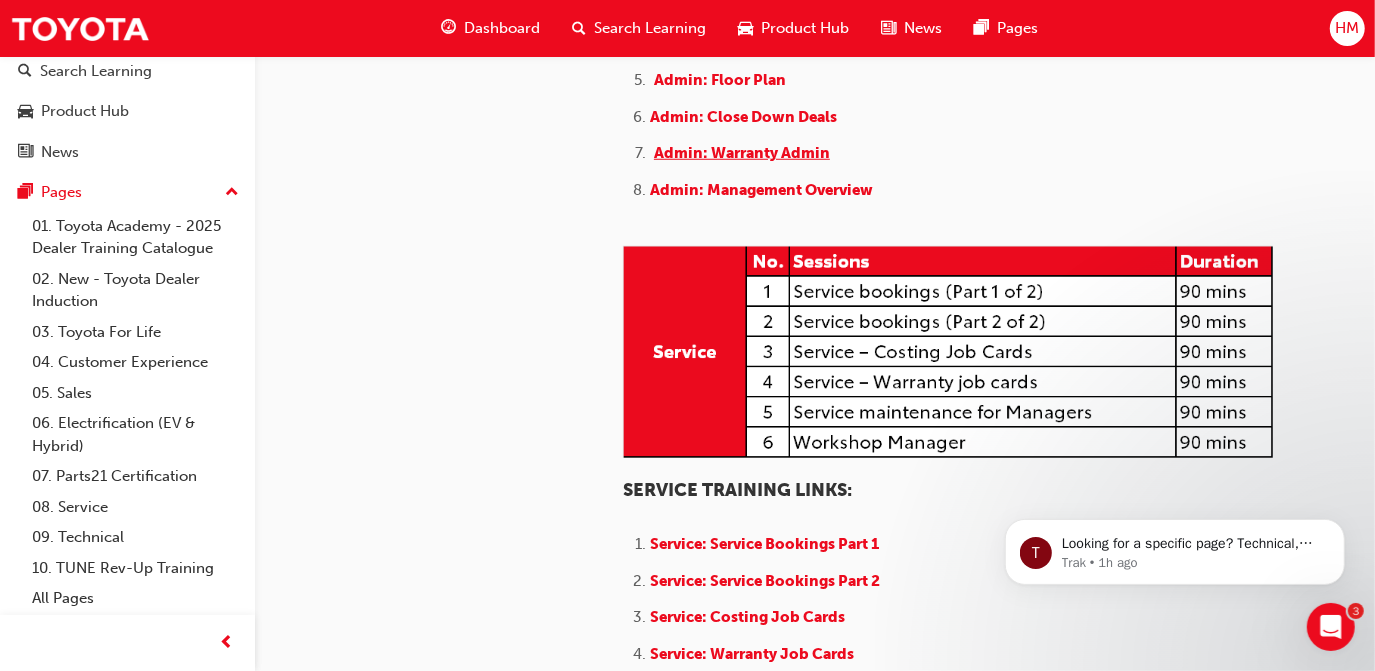 scroll, scrollTop: 1090, scrollLeft: 0, axis: vertical 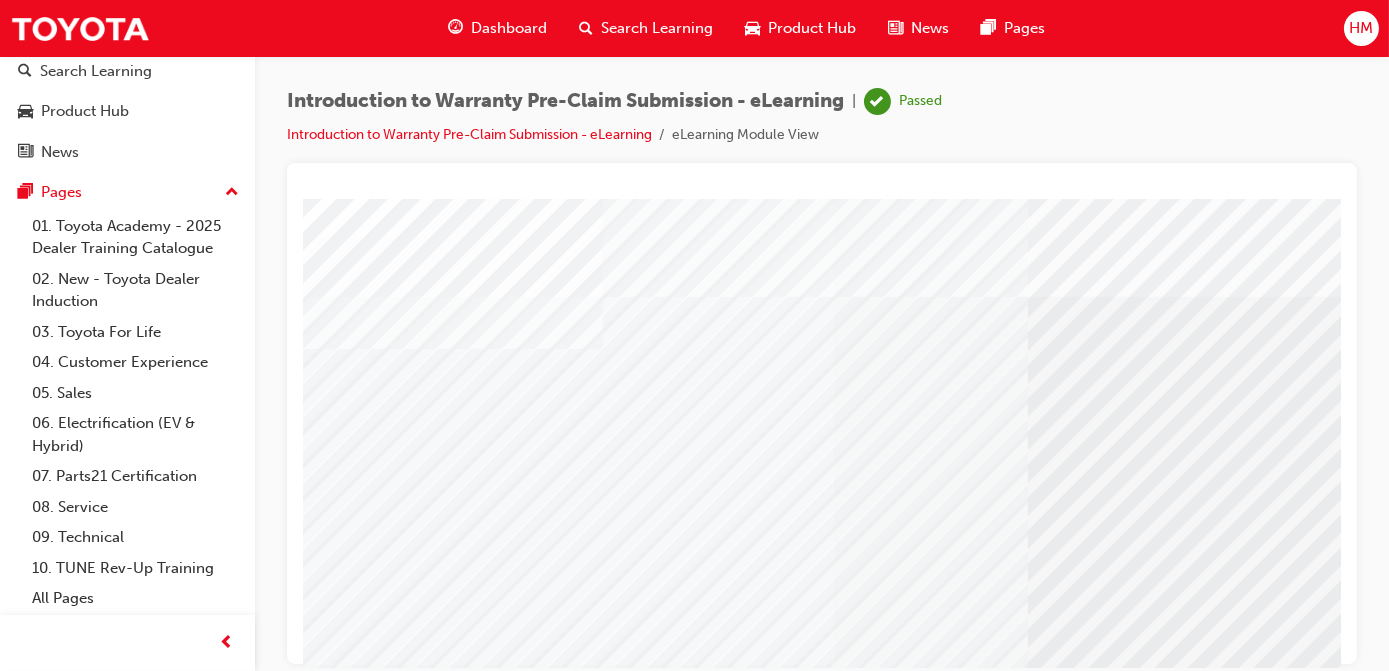 click on "News" at bounding box center (930, 28) 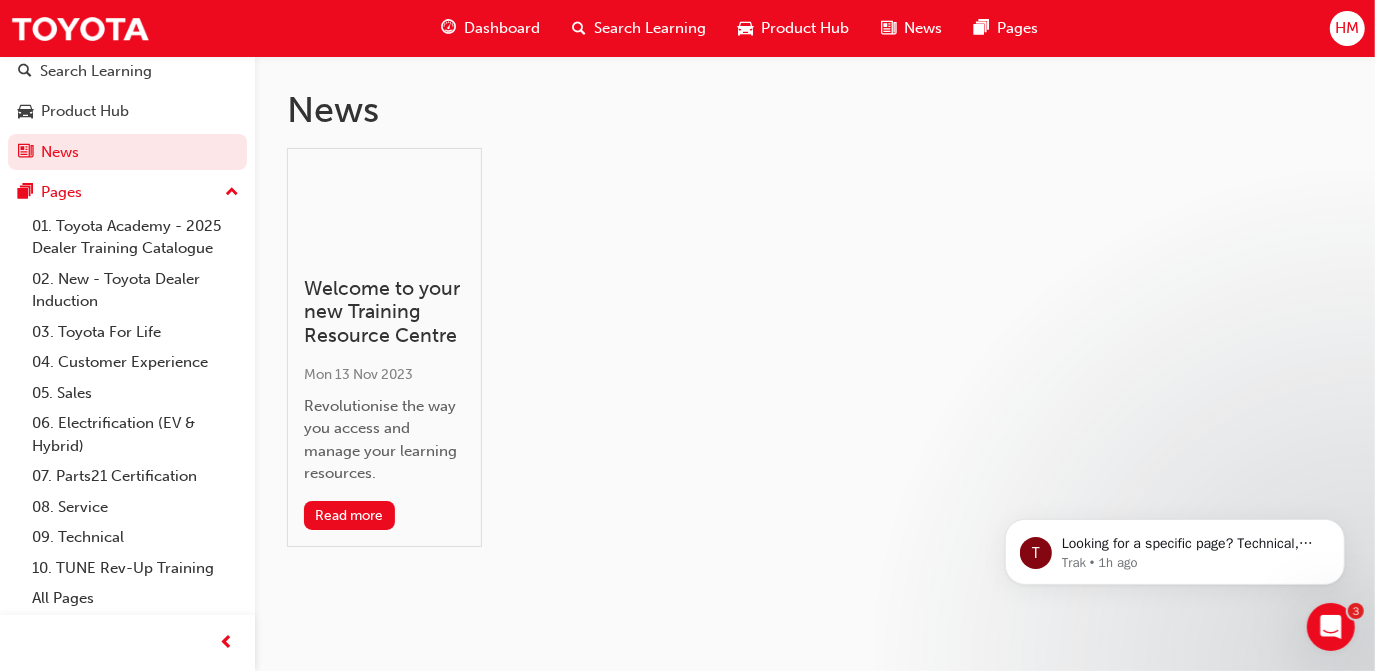 click on "Search Learning" at bounding box center [650, 28] 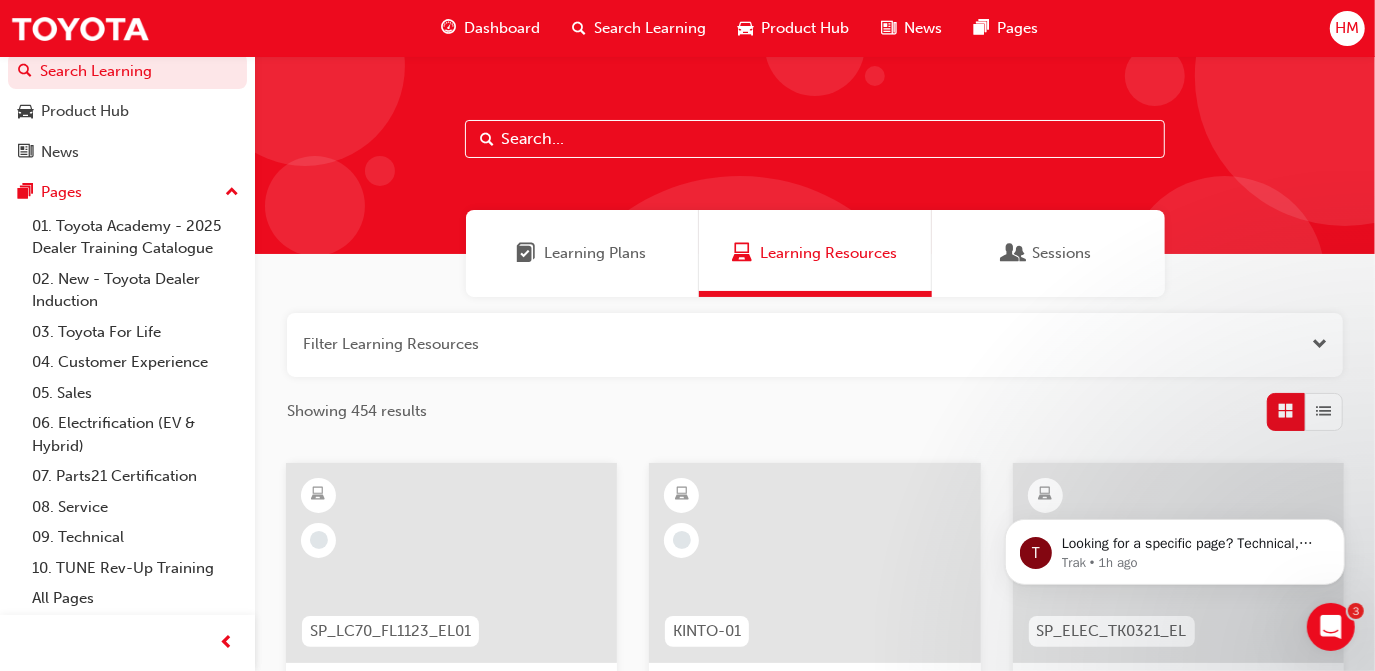click on "Learning Plans" at bounding box center [596, 253] 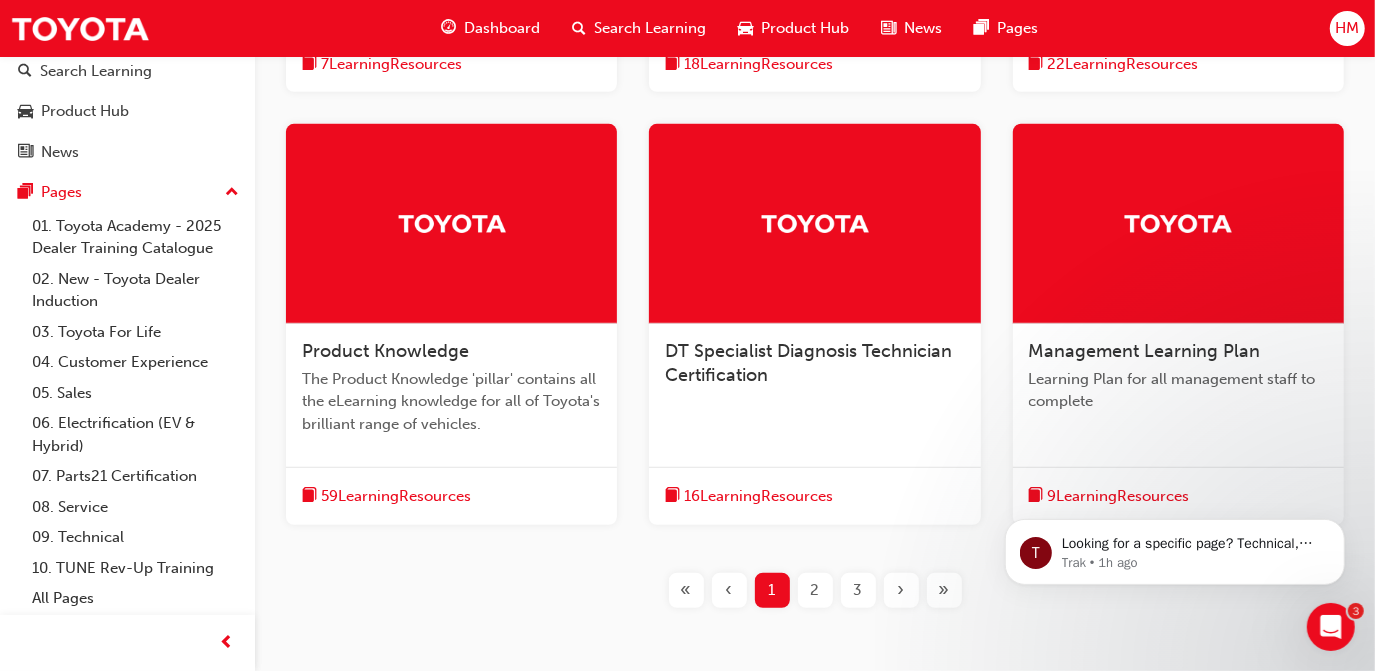 scroll, scrollTop: 727, scrollLeft: 0, axis: vertical 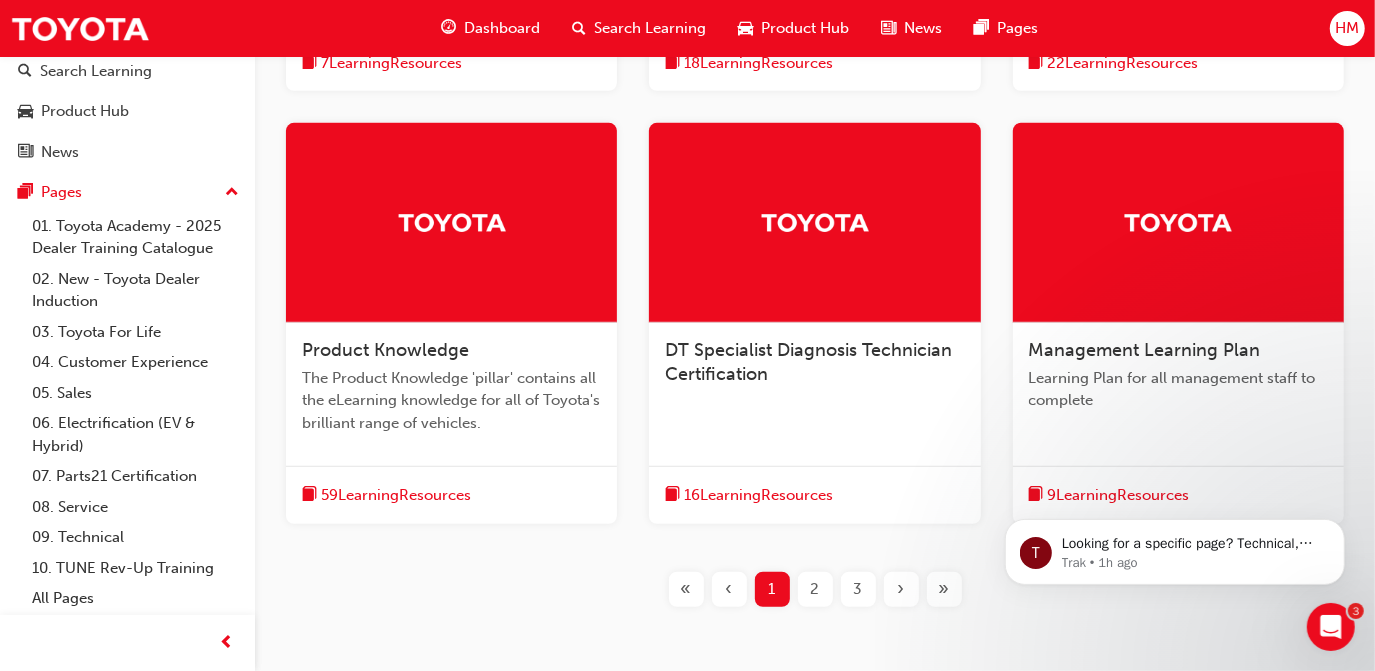 click on "Management Learning Plan" at bounding box center [1145, 350] 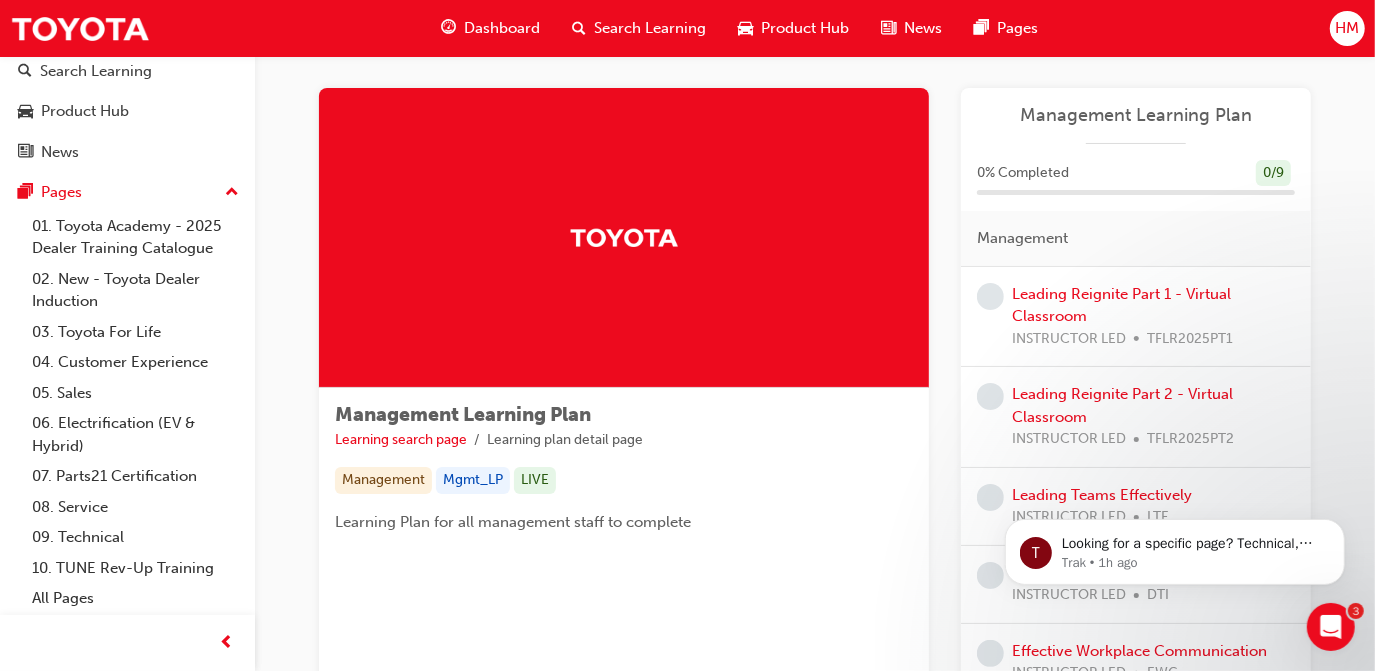 scroll, scrollTop: 0, scrollLeft: 0, axis: both 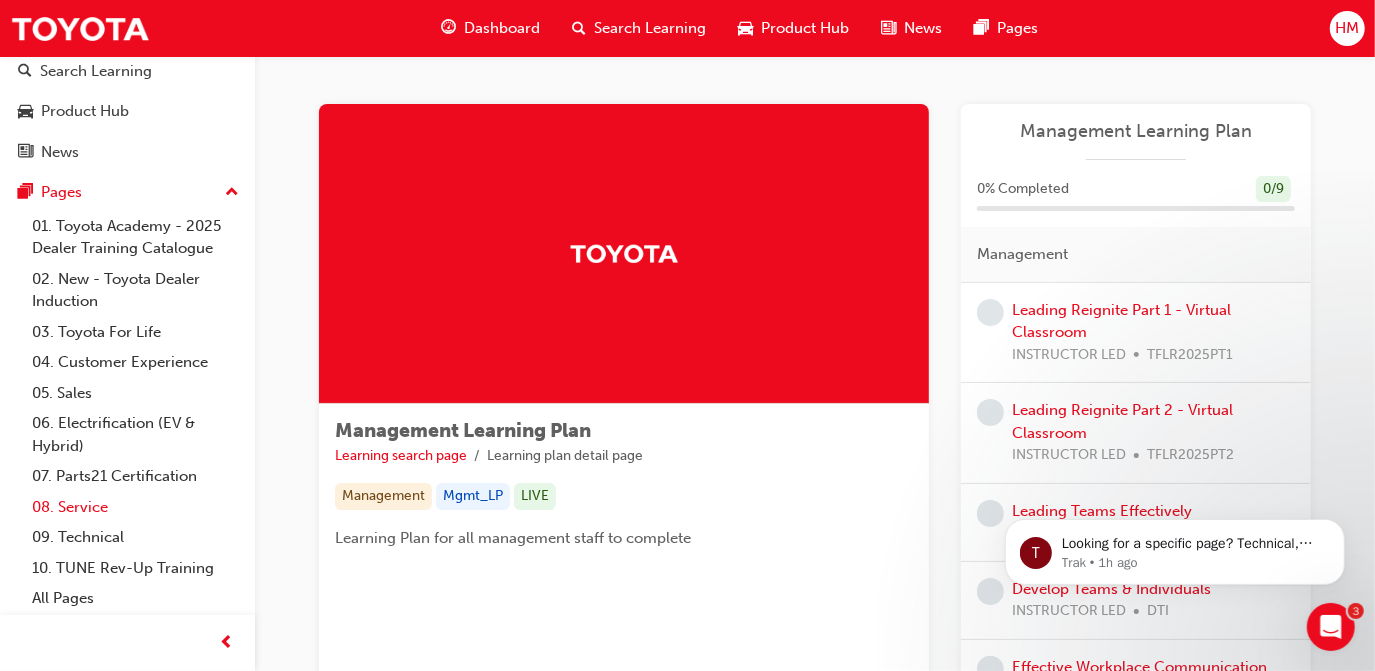 click on "08. Service" at bounding box center (135, 507) 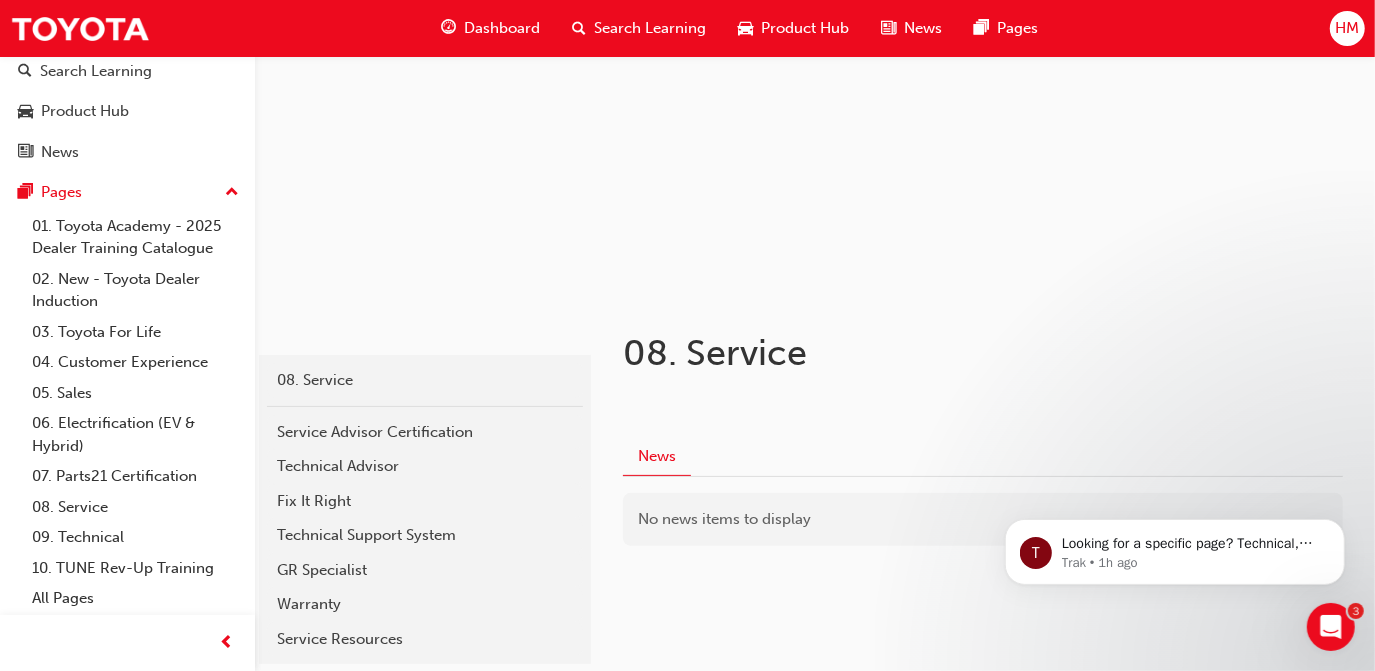 scroll, scrollTop: 261, scrollLeft: 0, axis: vertical 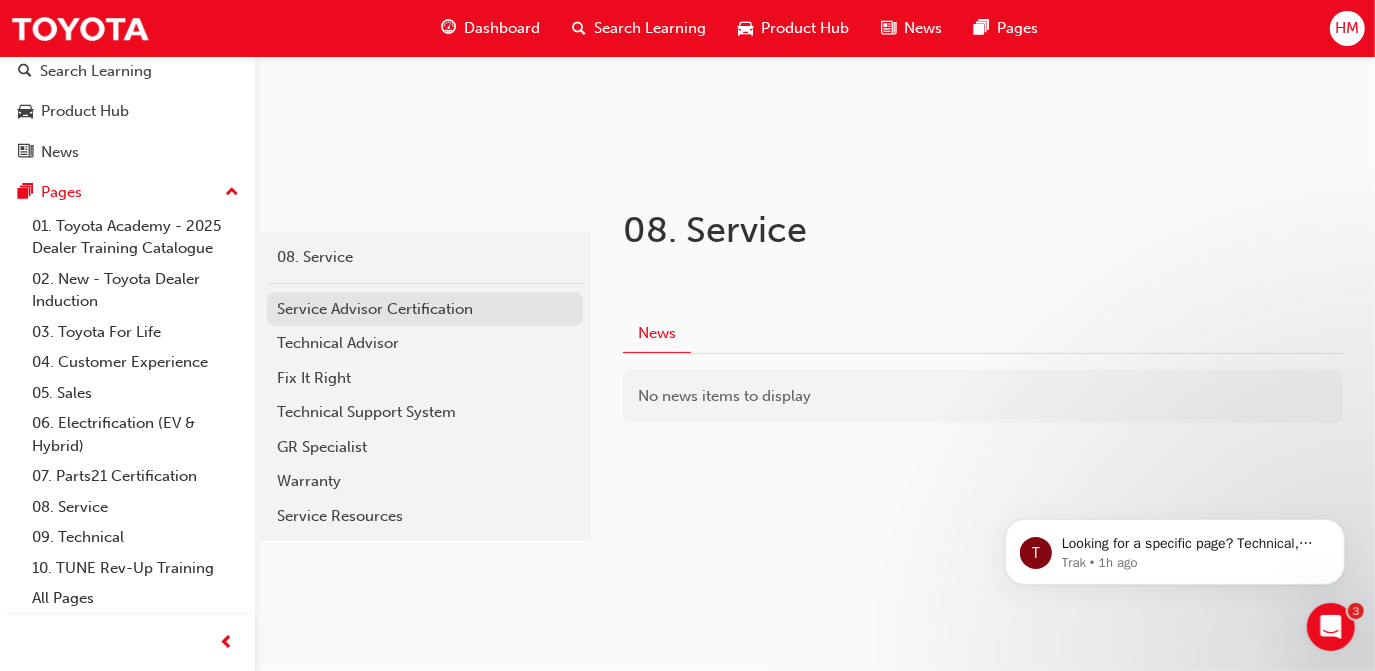 click on "Service Advisor Certification" at bounding box center (425, 309) 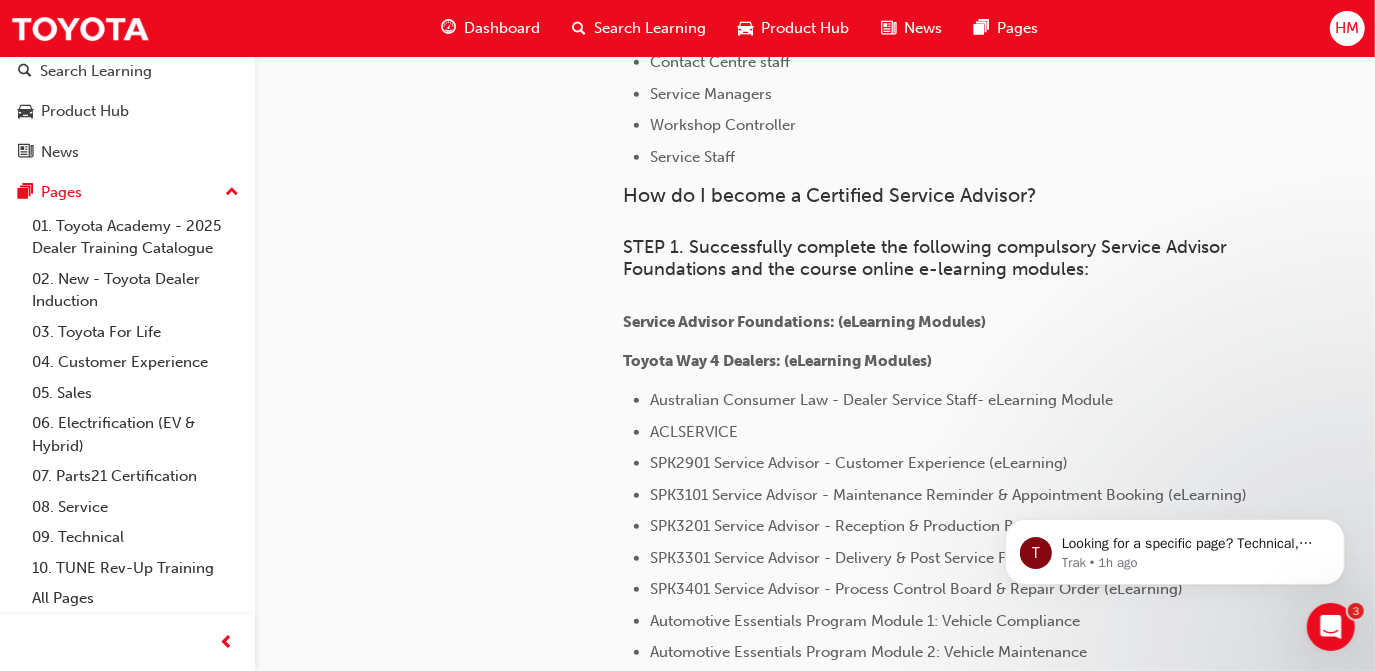 scroll, scrollTop: 727, scrollLeft: 0, axis: vertical 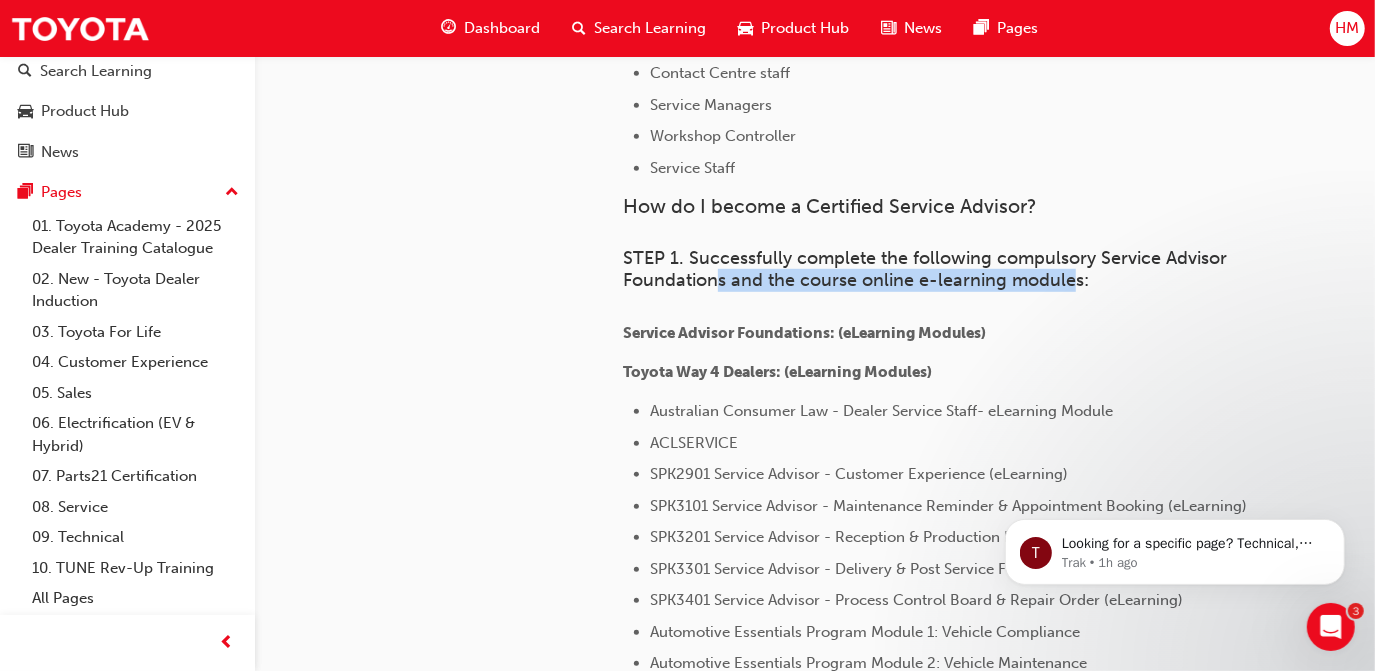 drag, startPoint x: 720, startPoint y: 277, endPoint x: 1071, endPoint y: 278, distance: 351.00143 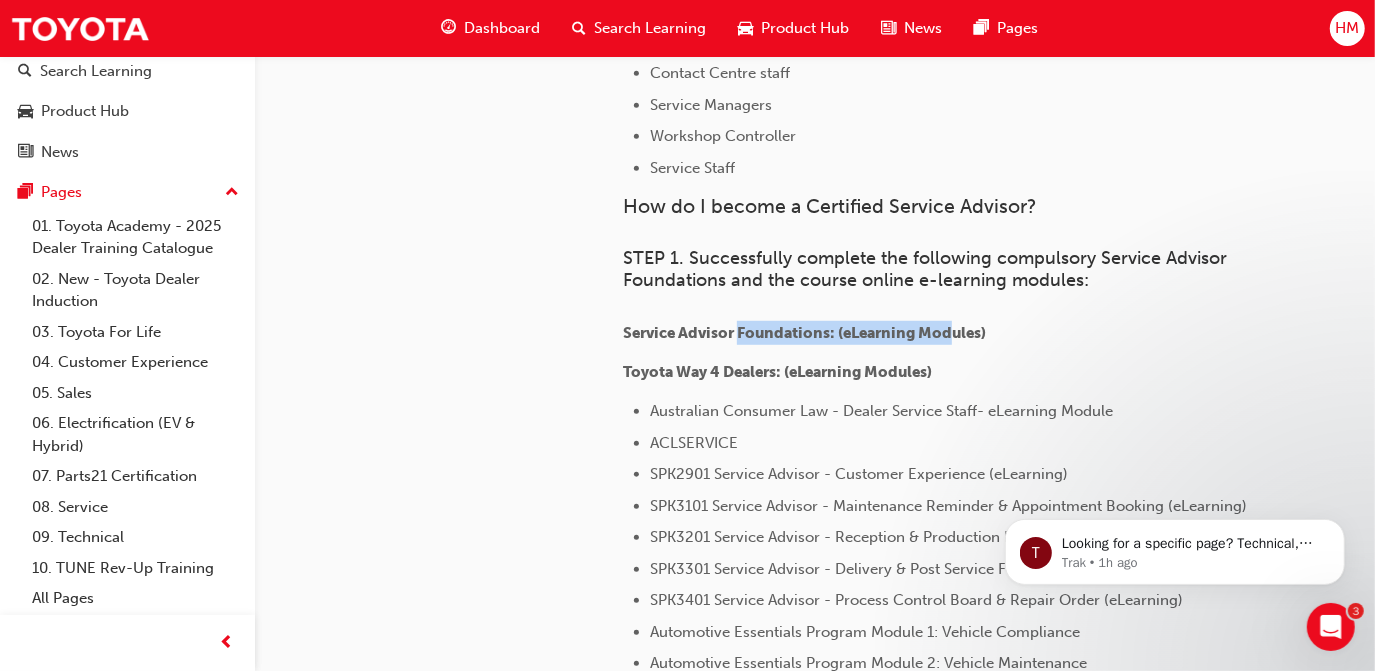 drag, startPoint x: 740, startPoint y: 334, endPoint x: 949, endPoint y: 326, distance: 209.15306 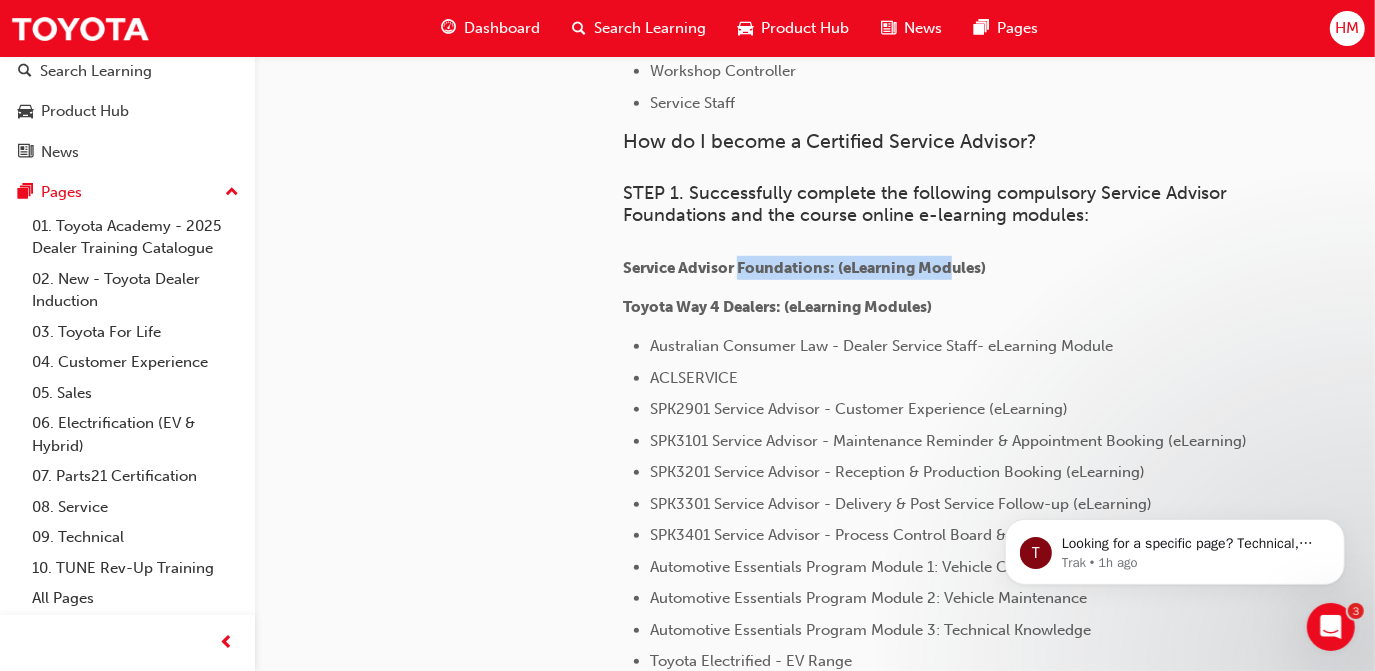 scroll, scrollTop: 909, scrollLeft: 0, axis: vertical 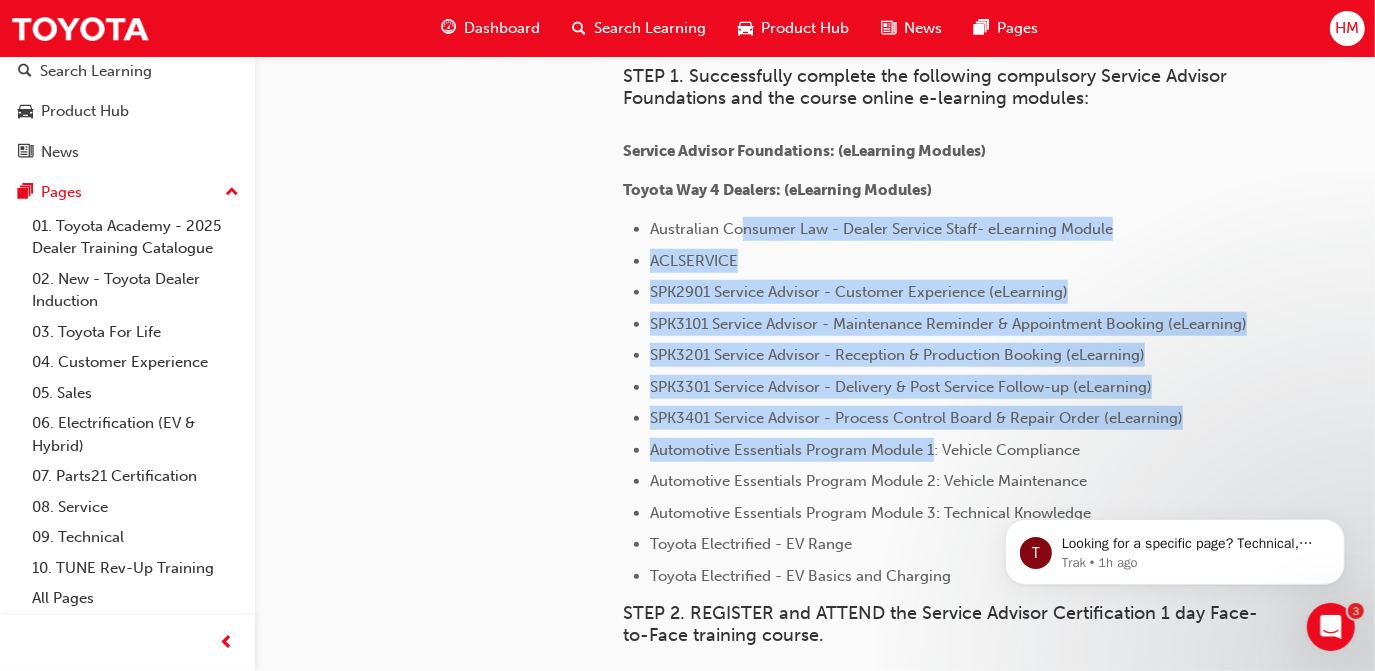 drag, startPoint x: 742, startPoint y: 214, endPoint x: 932, endPoint y: 430, distance: 287.67343 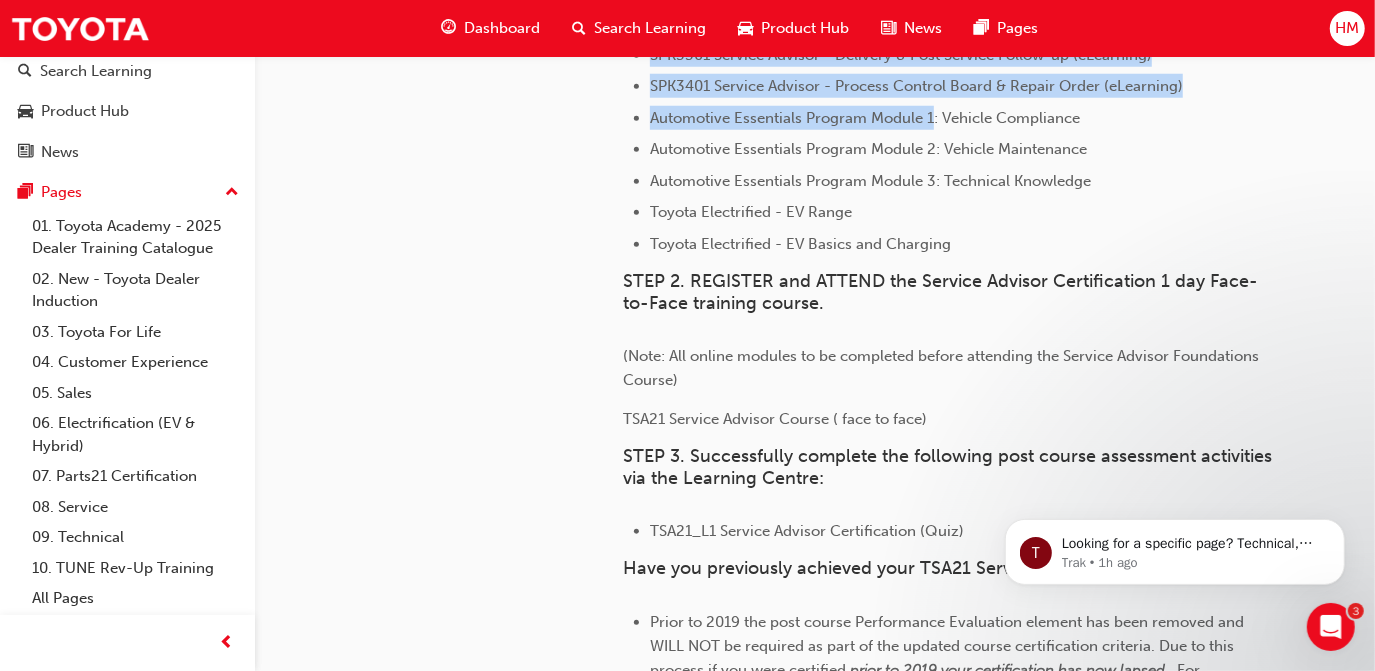 scroll, scrollTop: 1363, scrollLeft: 0, axis: vertical 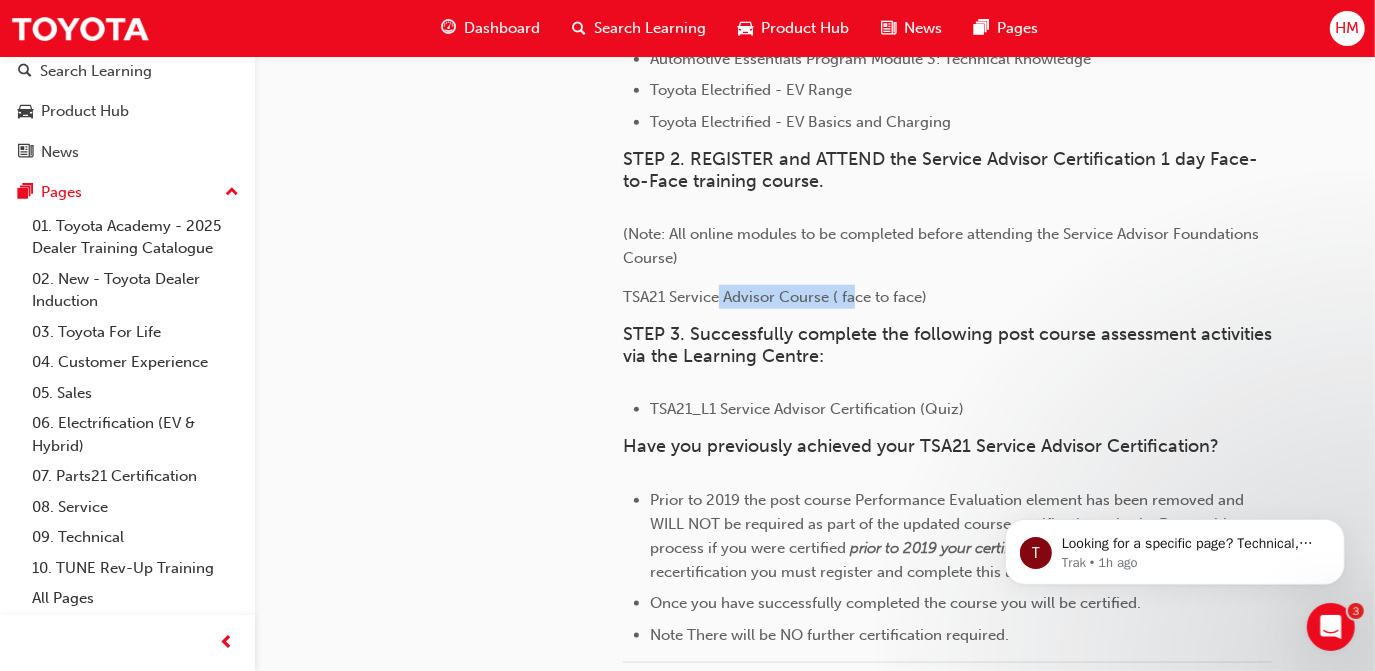 drag, startPoint x: 716, startPoint y: 299, endPoint x: 851, endPoint y: 294, distance: 135.09256 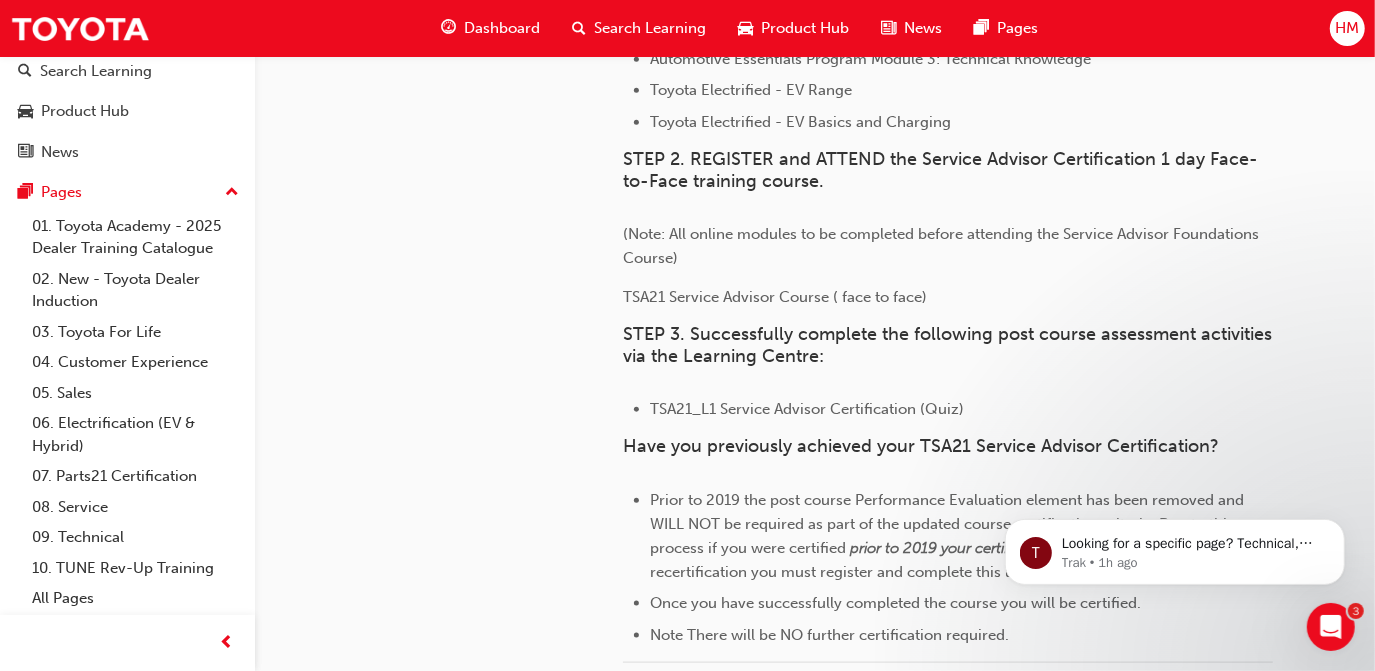 drag, startPoint x: 851, startPoint y: 294, endPoint x: 756, endPoint y: 238, distance: 110.276924 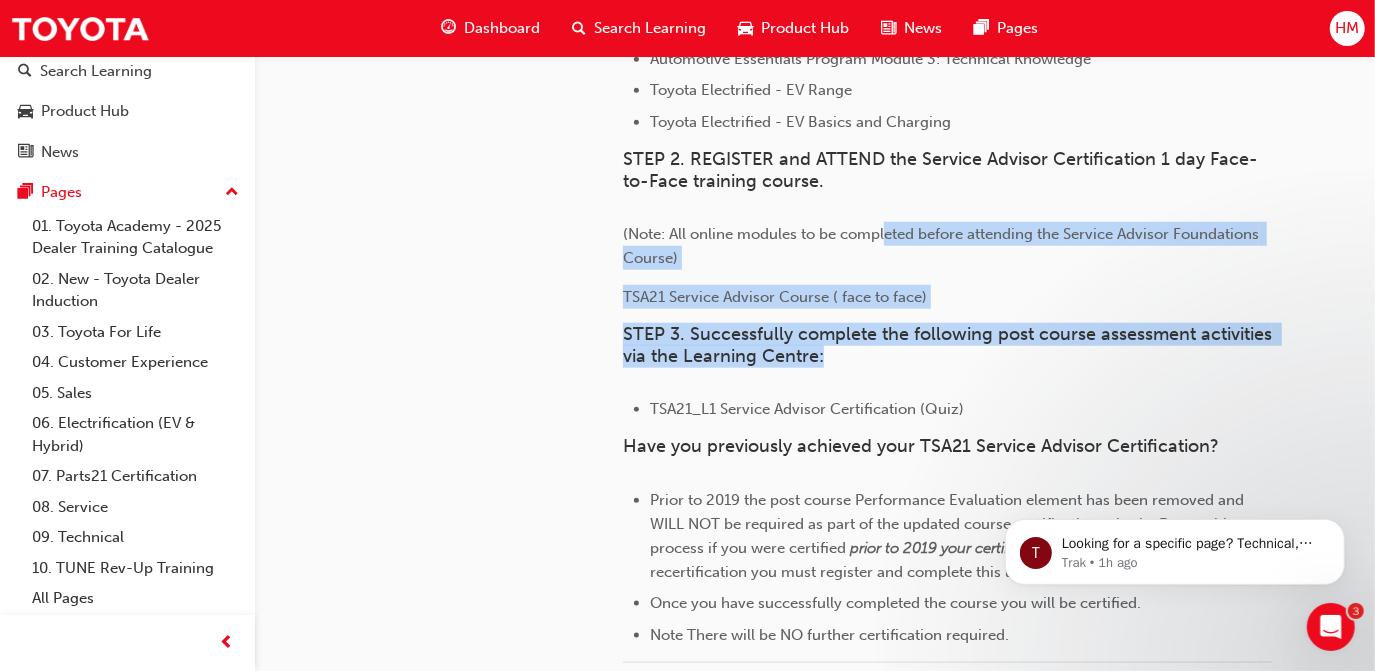 drag, startPoint x: 887, startPoint y: 239, endPoint x: 973, endPoint y: 351, distance: 141.20906 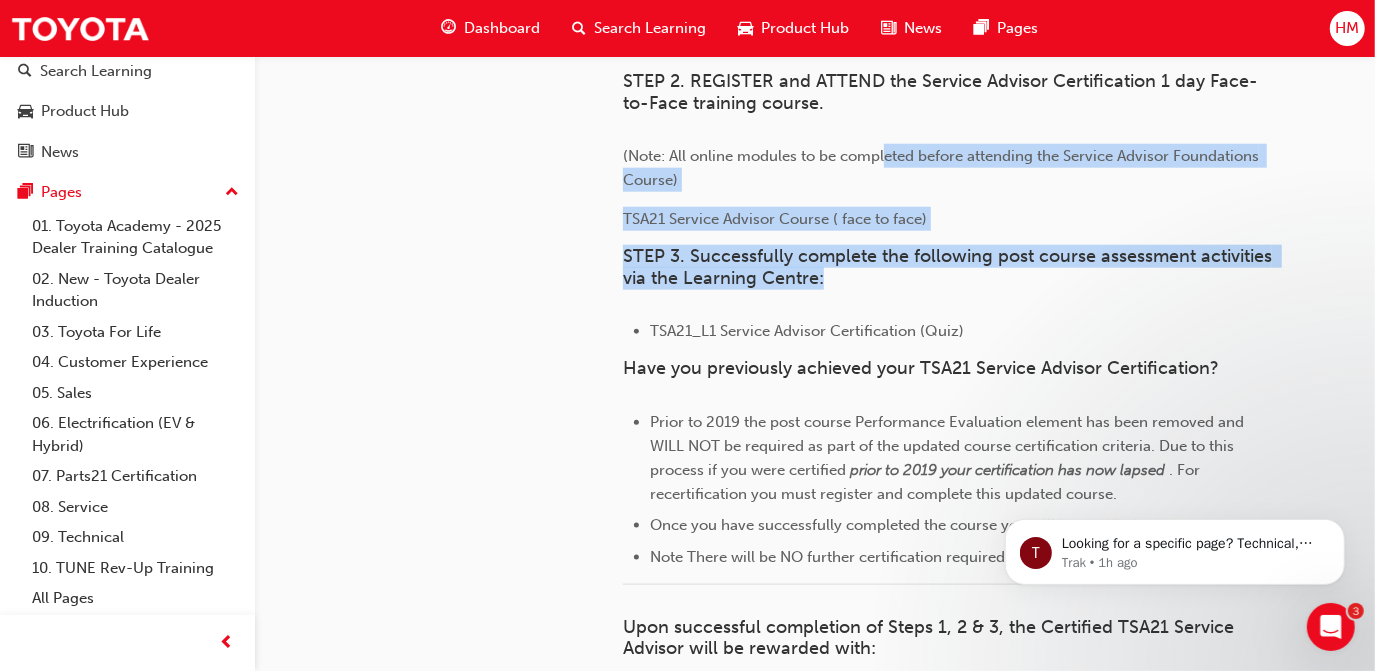 scroll, scrollTop: 1545, scrollLeft: 0, axis: vertical 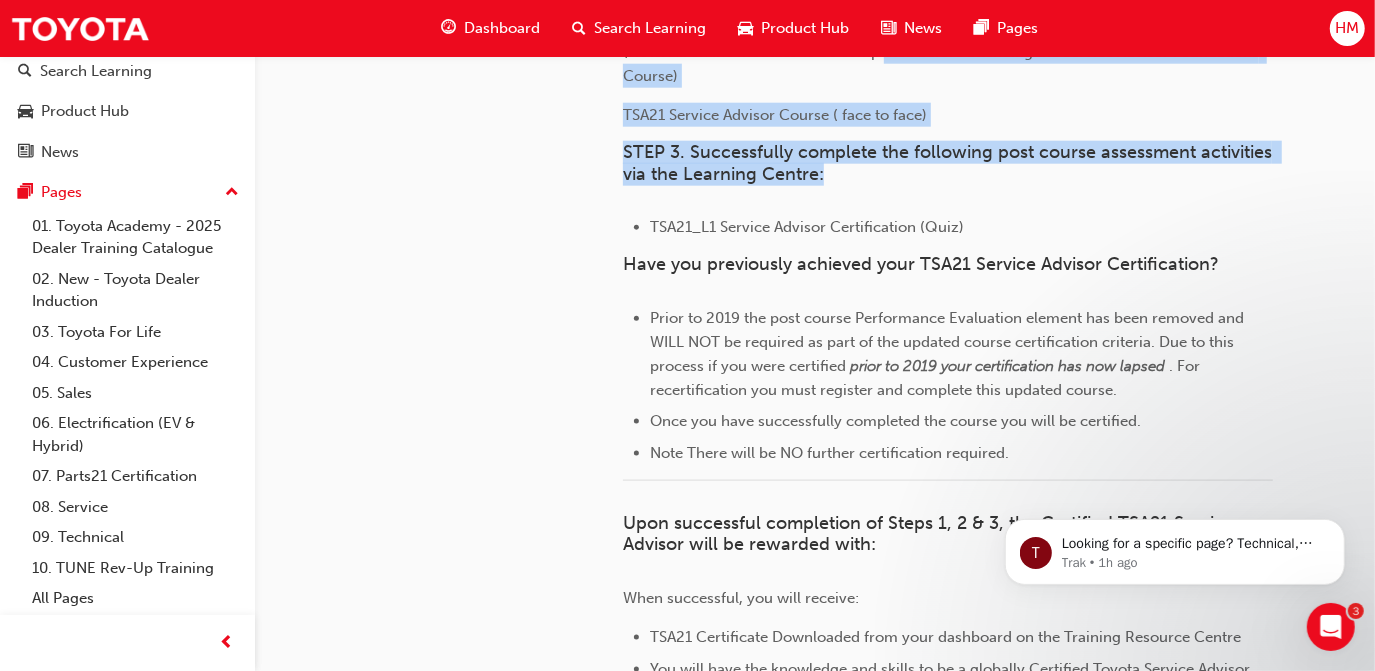 drag, startPoint x: 680, startPoint y: 225, endPoint x: 965, endPoint y: 222, distance: 285.01578 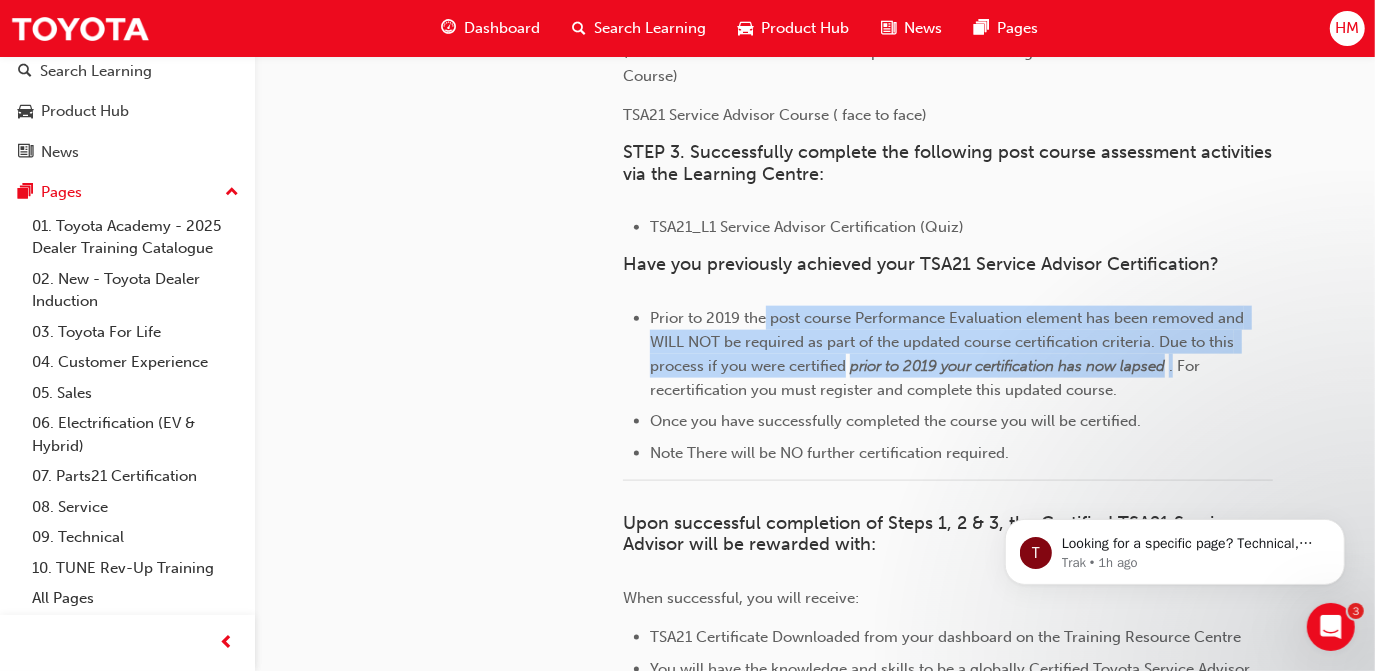 drag, startPoint x: 765, startPoint y: 310, endPoint x: 1178, endPoint y: 372, distance: 417.62784 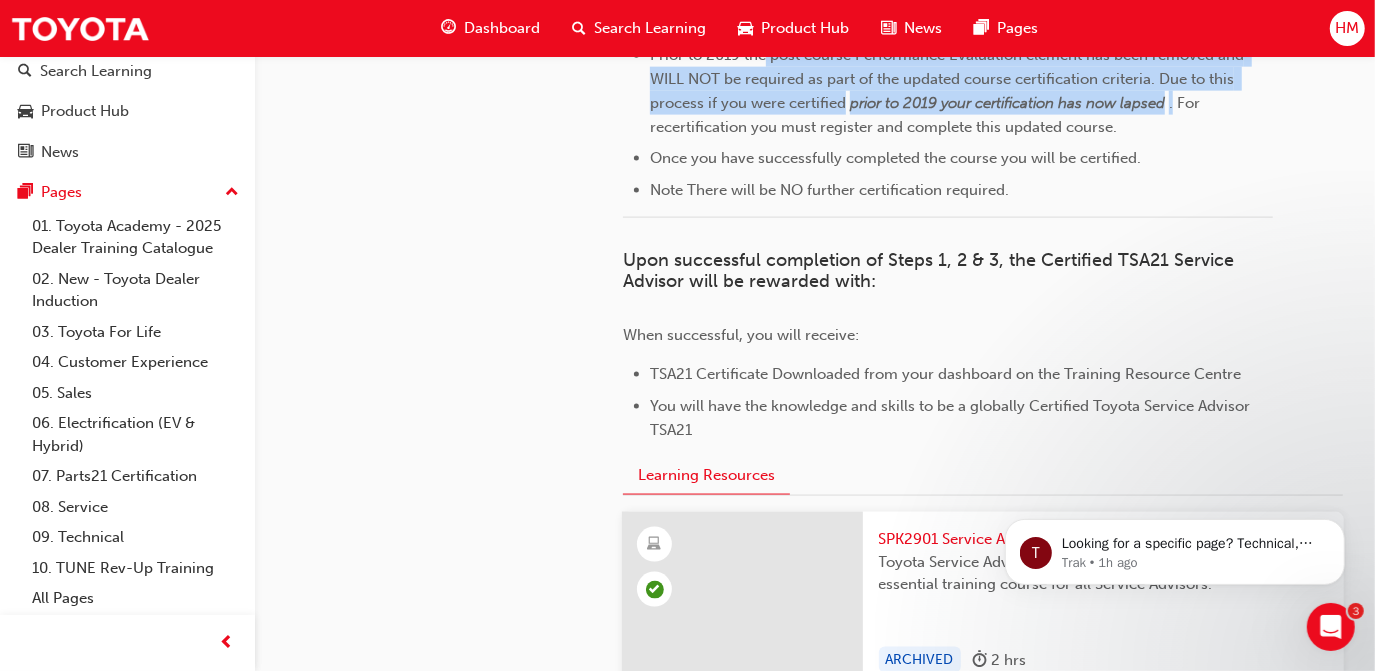 scroll, scrollTop: 1818, scrollLeft: 0, axis: vertical 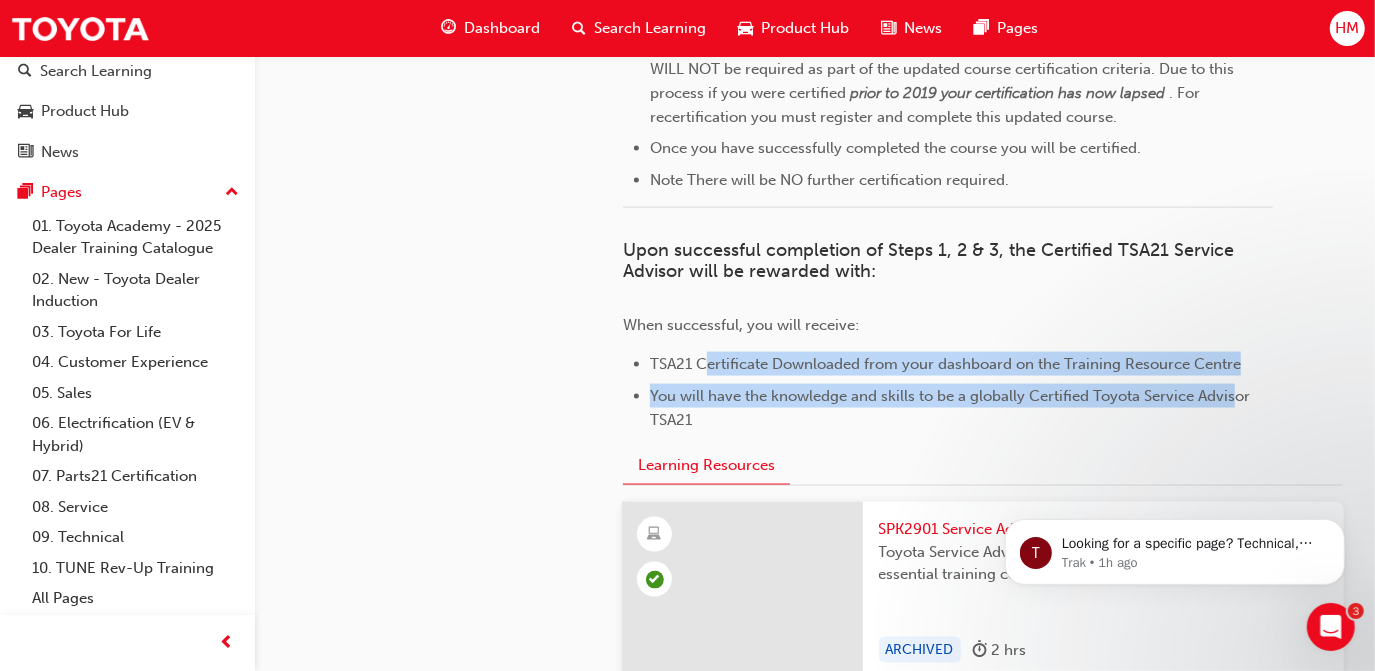 drag, startPoint x: 707, startPoint y: 368, endPoint x: 1232, endPoint y: 388, distance: 525.3808 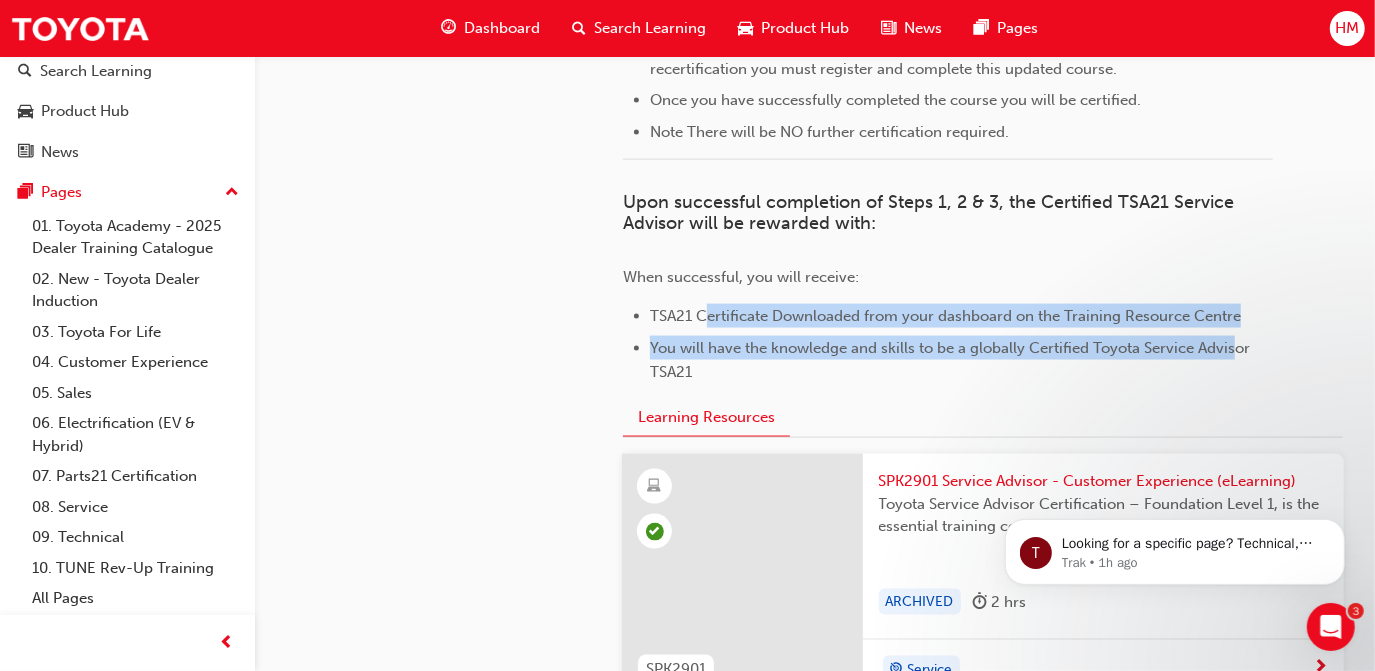 scroll, scrollTop: 1909, scrollLeft: 0, axis: vertical 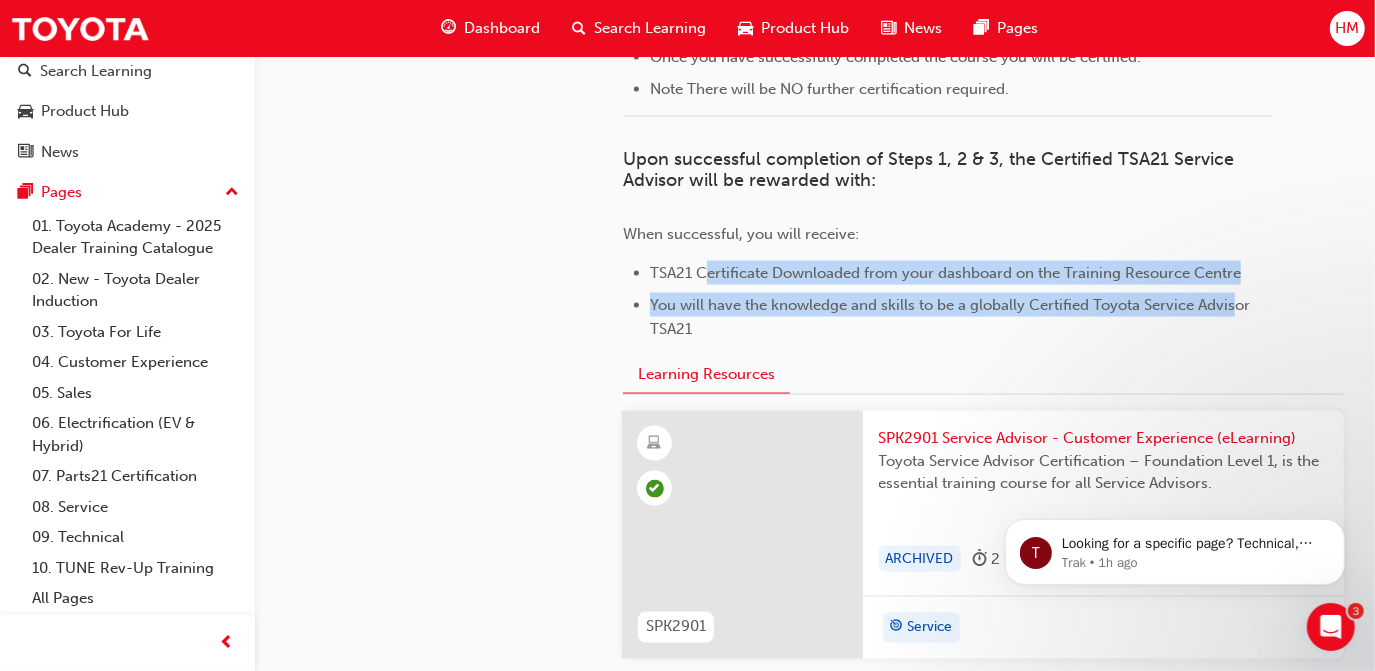 click on "TSA21 Certificate Downloaded from your dashboard on the Training Resource Centre" at bounding box center (945, 273) 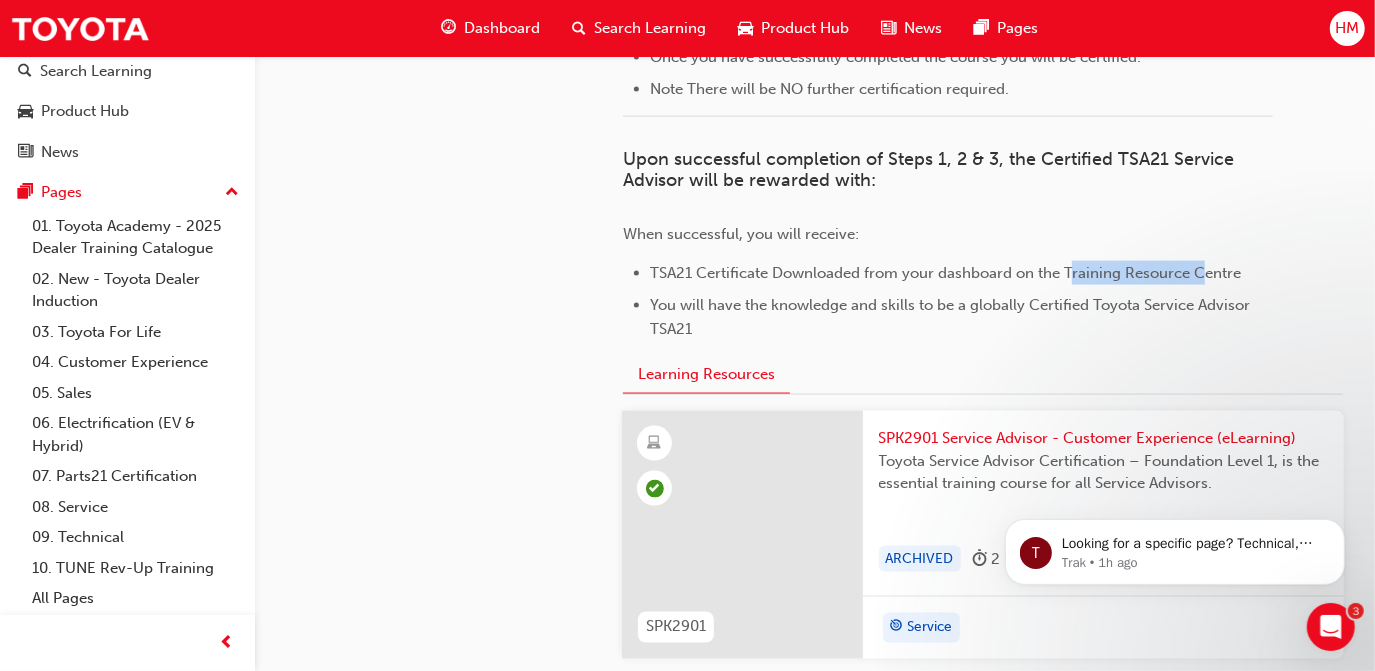 drag, startPoint x: 1074, startPoint y: 273, endPoint x: 1201, endPoint y: 274, distance: 127.00394 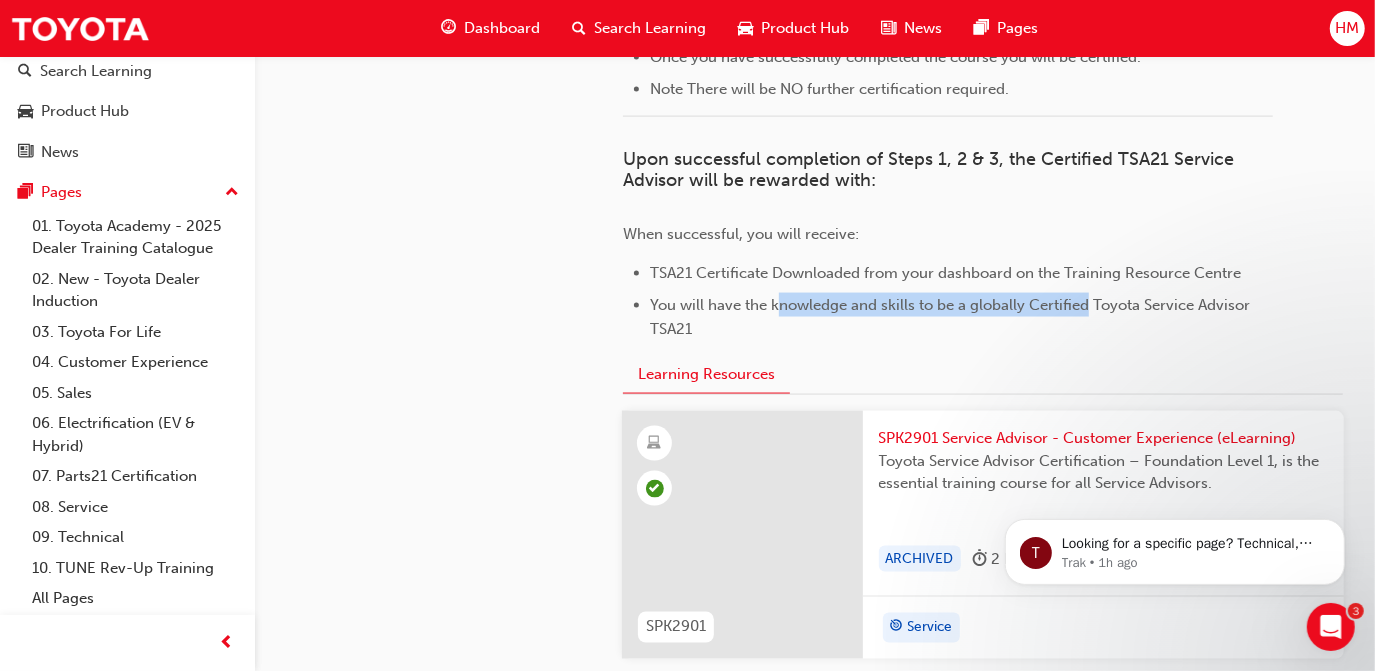 drag, startPoint x: 775, startPoint y: 305, endPoint x: 1088, endPoint y: 306, distance: 313.0016 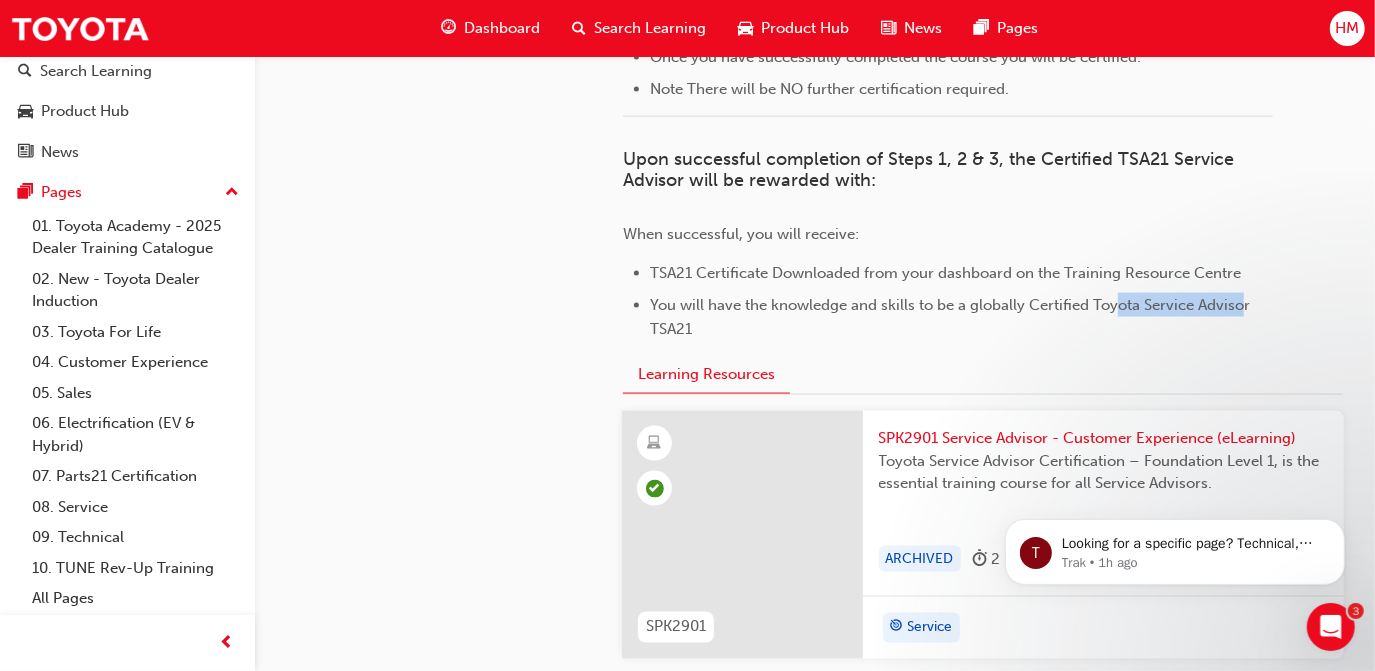 drag, startPoint x: 1088, startPoint y: 306, endPoint x: 1242, endPoint y: 305, distance: 154.00325 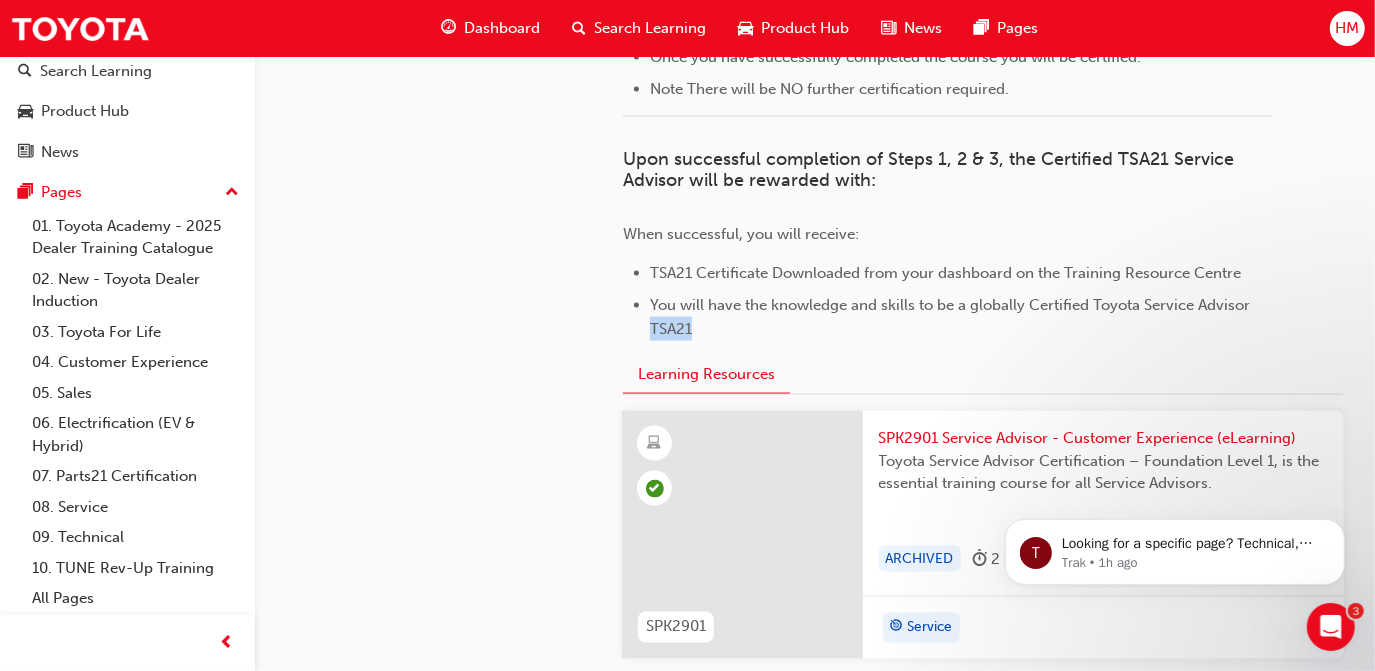 drag, startPoint x: 646, startPoint y: 329, endPoint x: 714, endPoint y: 323, distance: 68.26419 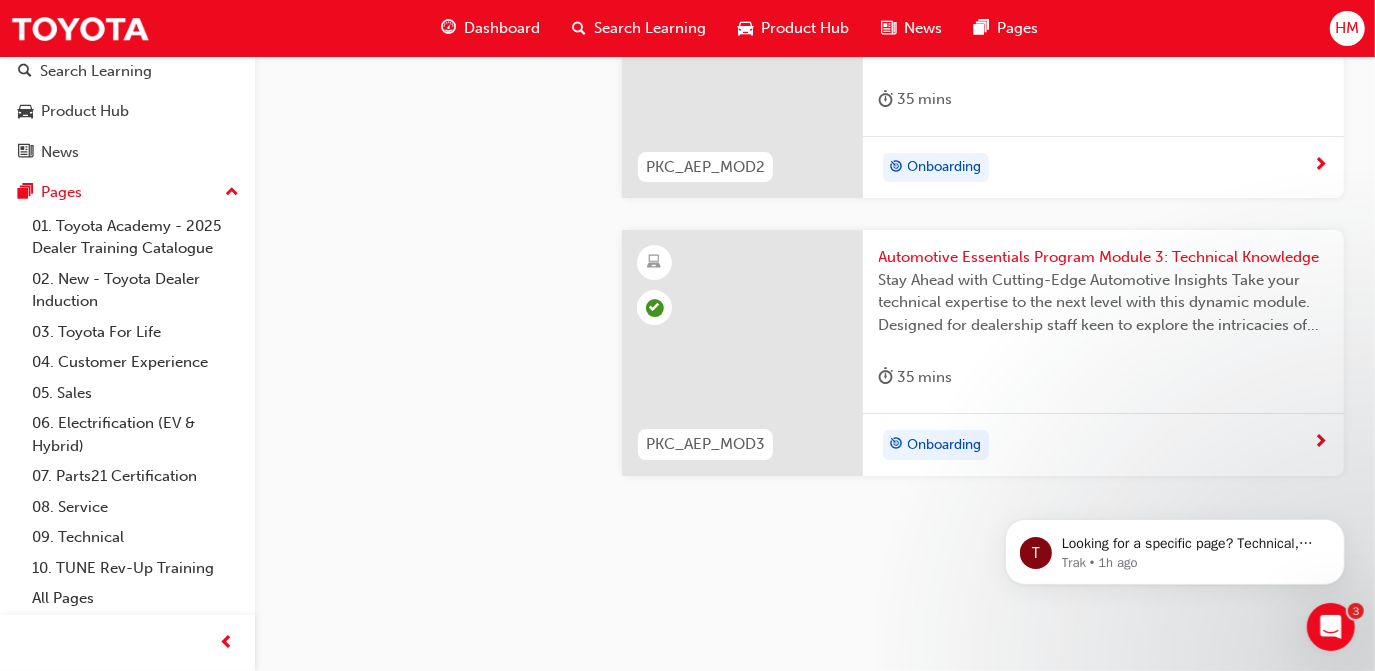 scroll, scrollTop: 4407, scrollLeft: 0, axis: vertical 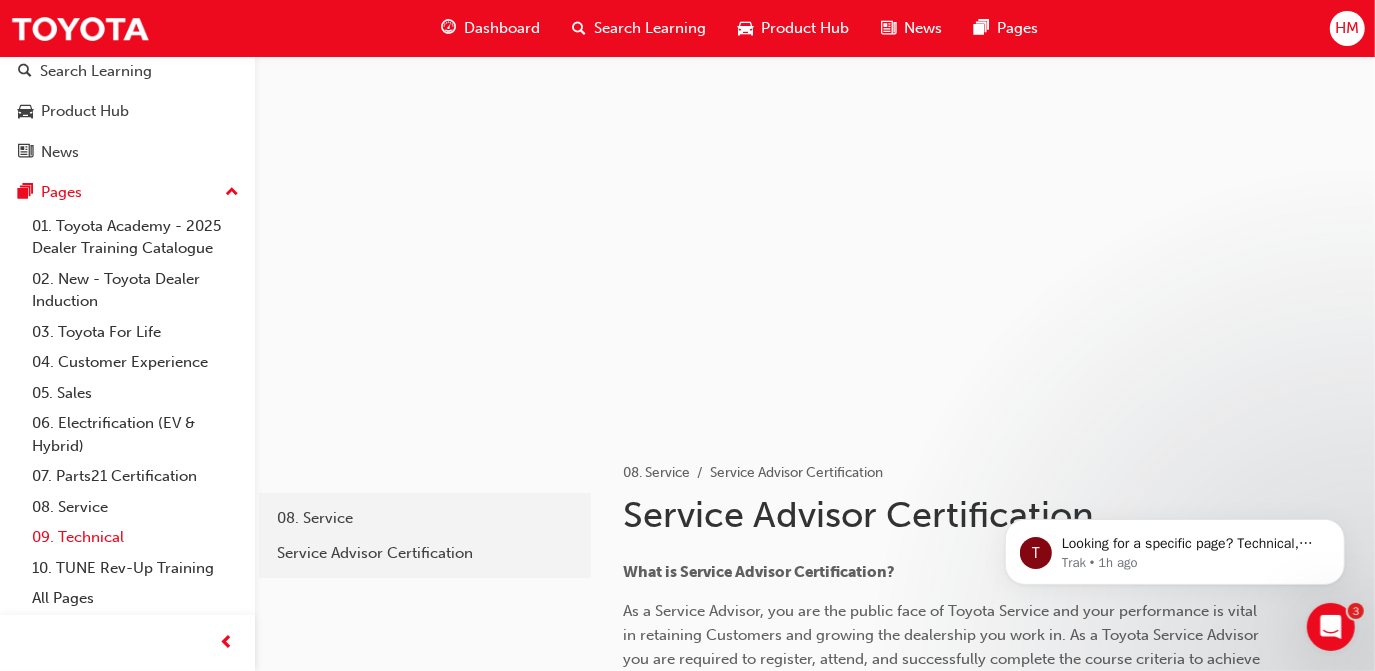 click on "09. Technical" at bounding box center [135, 537] 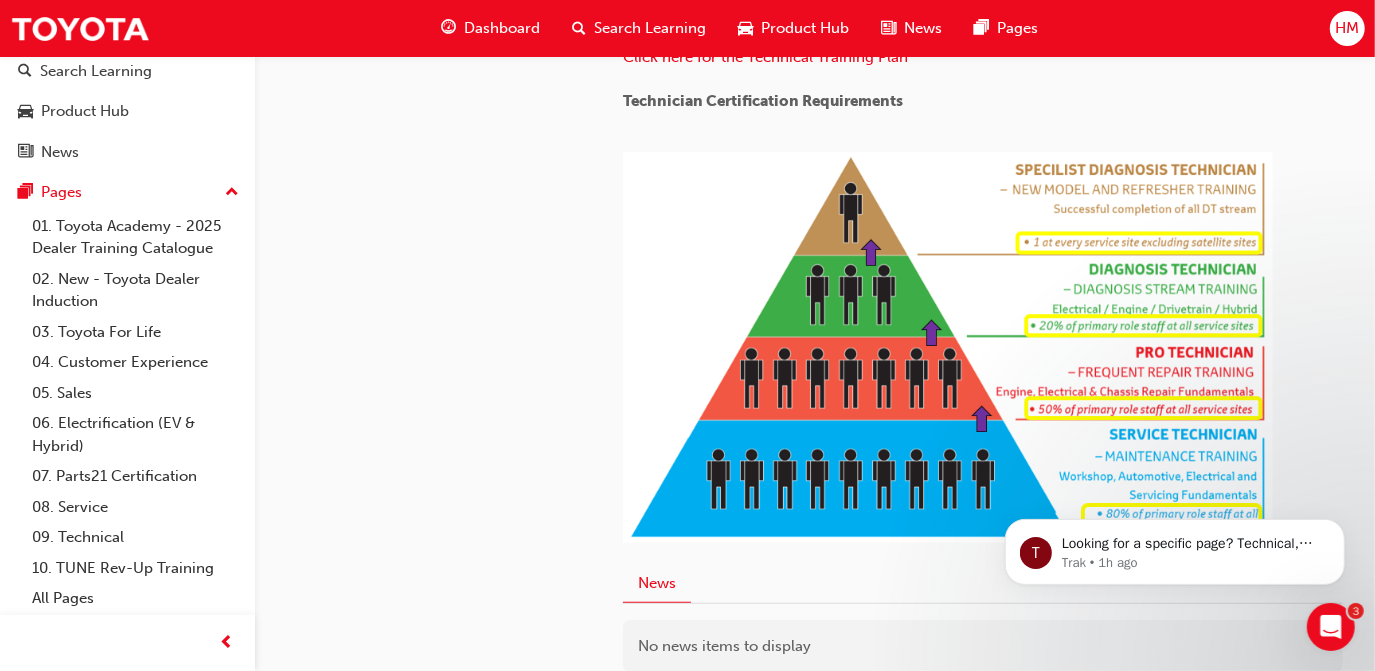 scroll, scrollTop: 818, scrollLeft: 0, axis: vertical 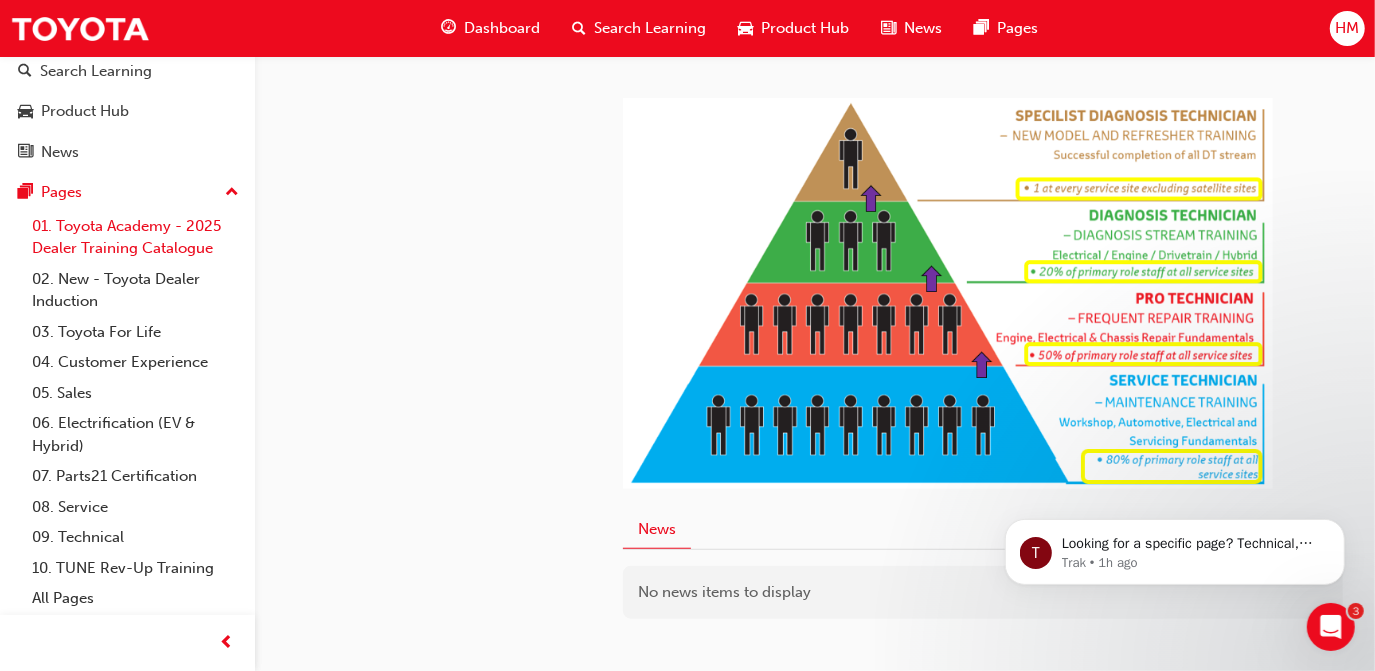 click on "01. Toyota Academy - 2025 Dealer Training Catalogue" at bounding box center [135, 237] 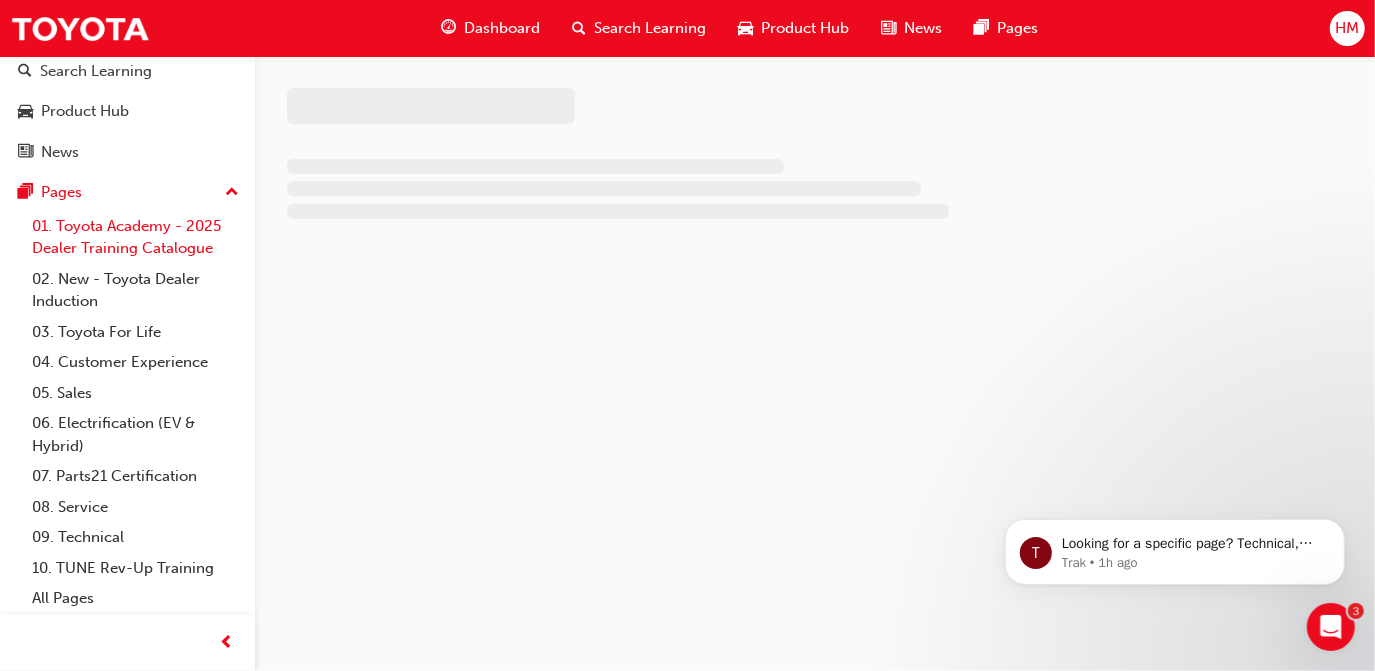 scroll, scrollTop: 0, scrollLeft: 0, axis: both 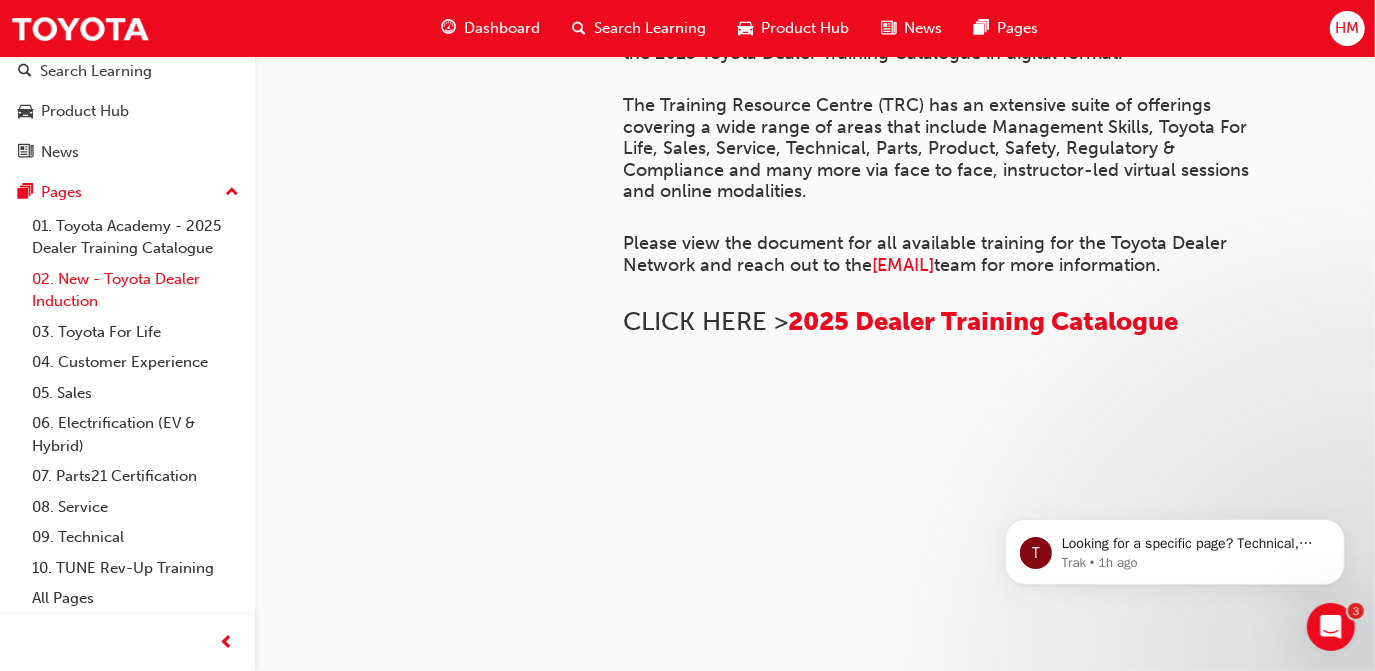 click on "02. New - Toyota Dealer Induction" at bounding box center [135, 290] 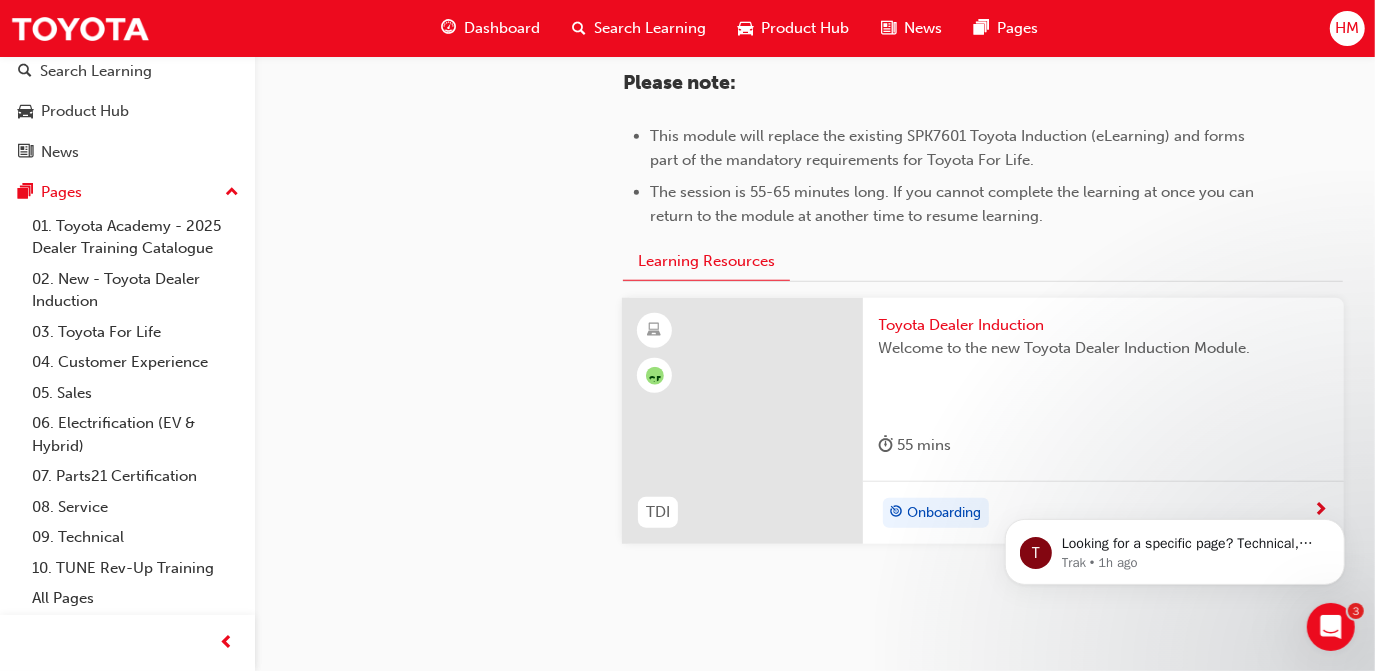 scroll, scrollTop: 1091, scrollLeft: 0, axis: vertical 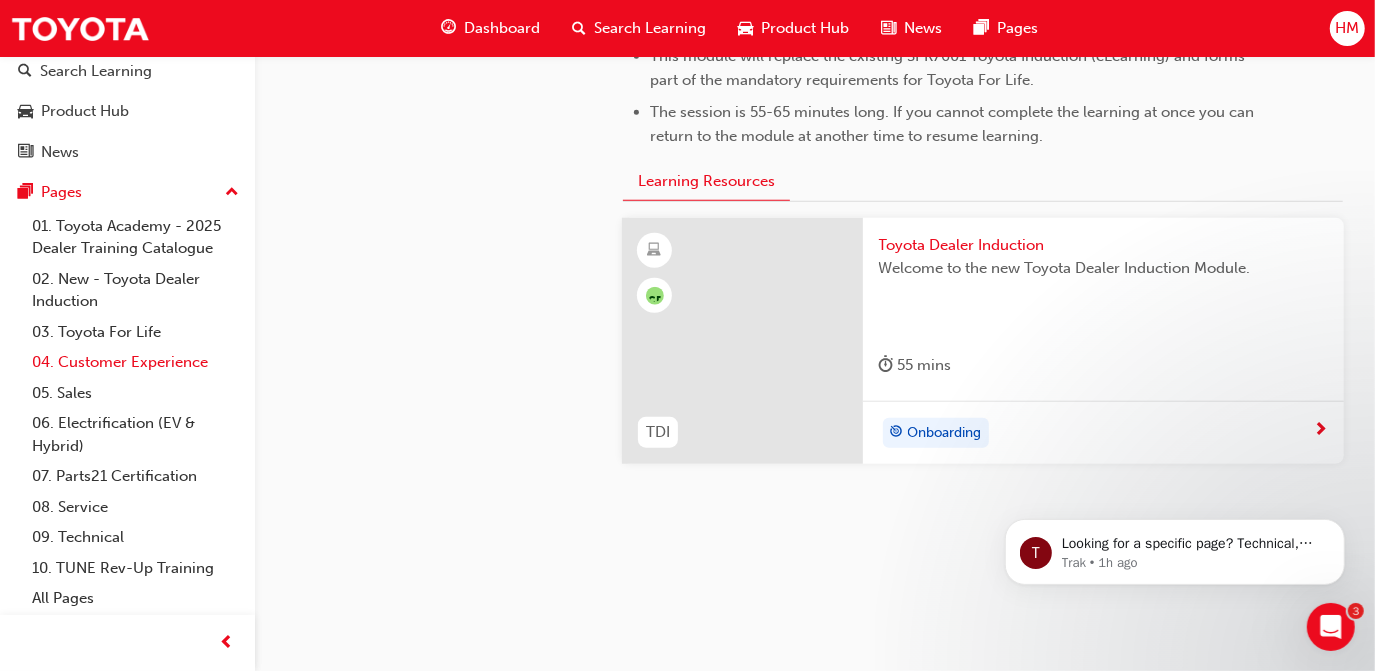 click on "04. Customer Experience" at bounding box center [135, 362] 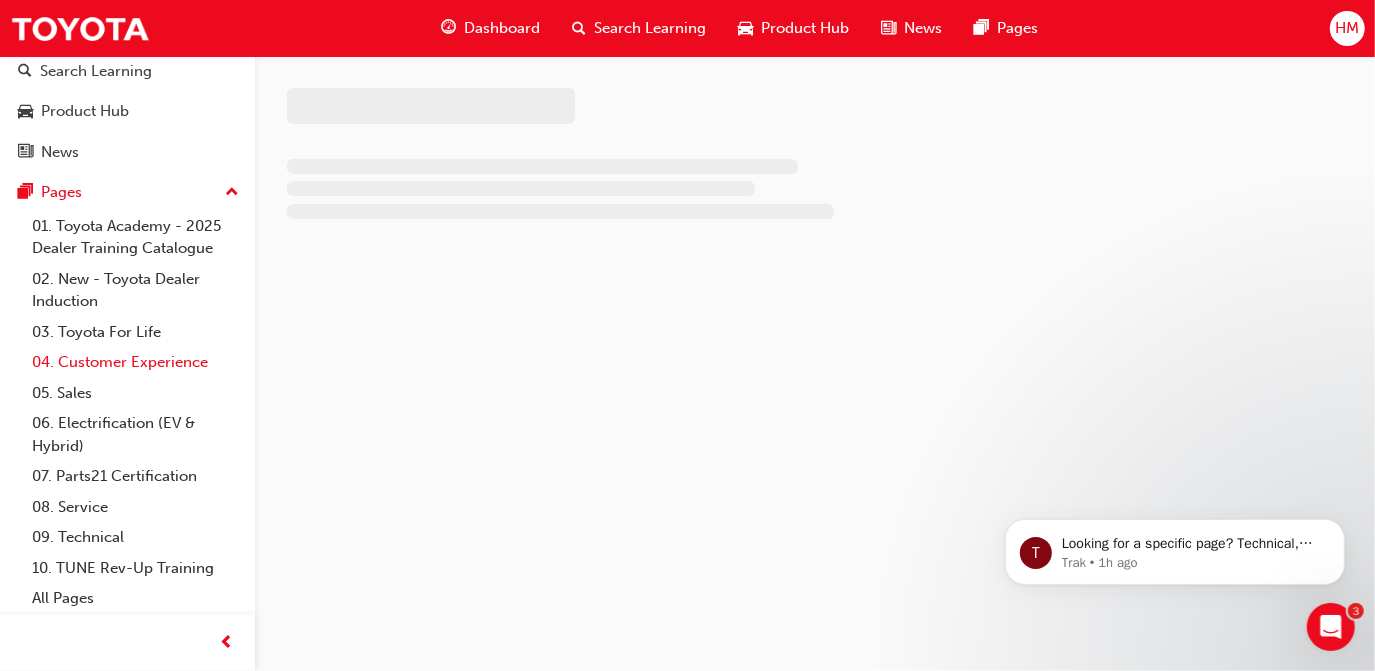 scroll, scrollTop: 0, scrollLeft: 0, axis: both 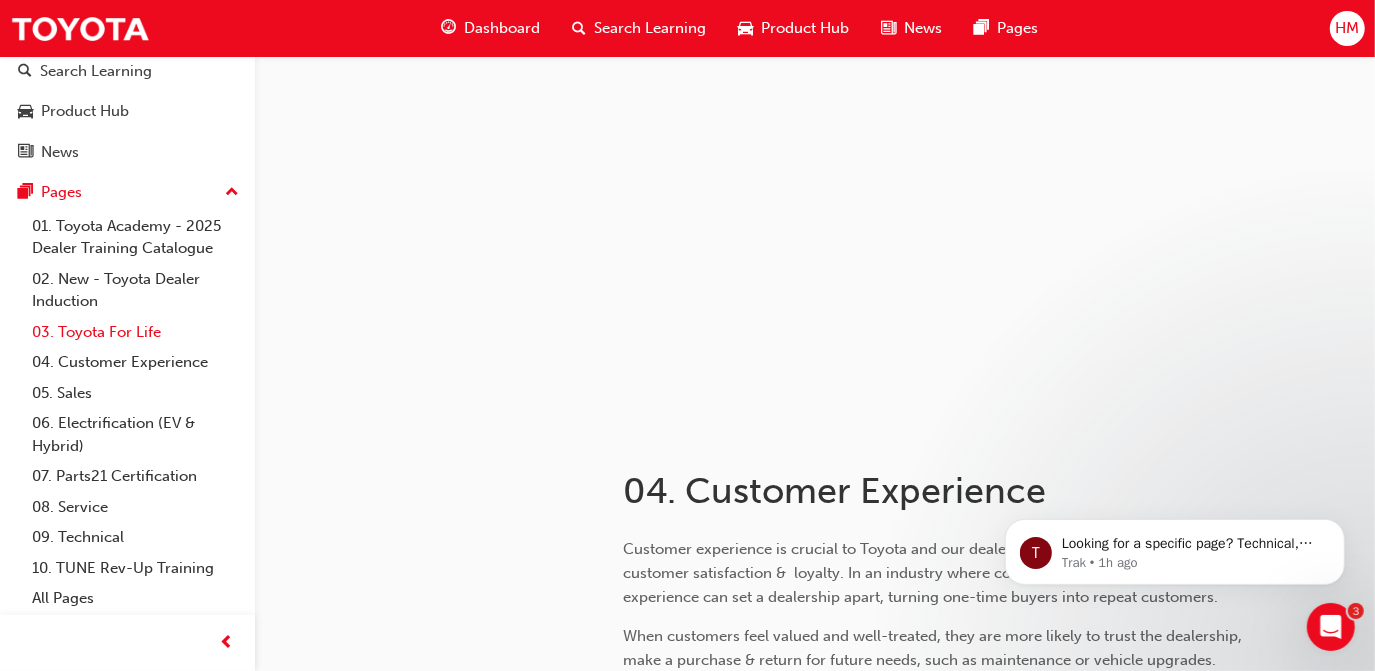 click on "03. Toyota For Life" at bounding box center [135, 332] 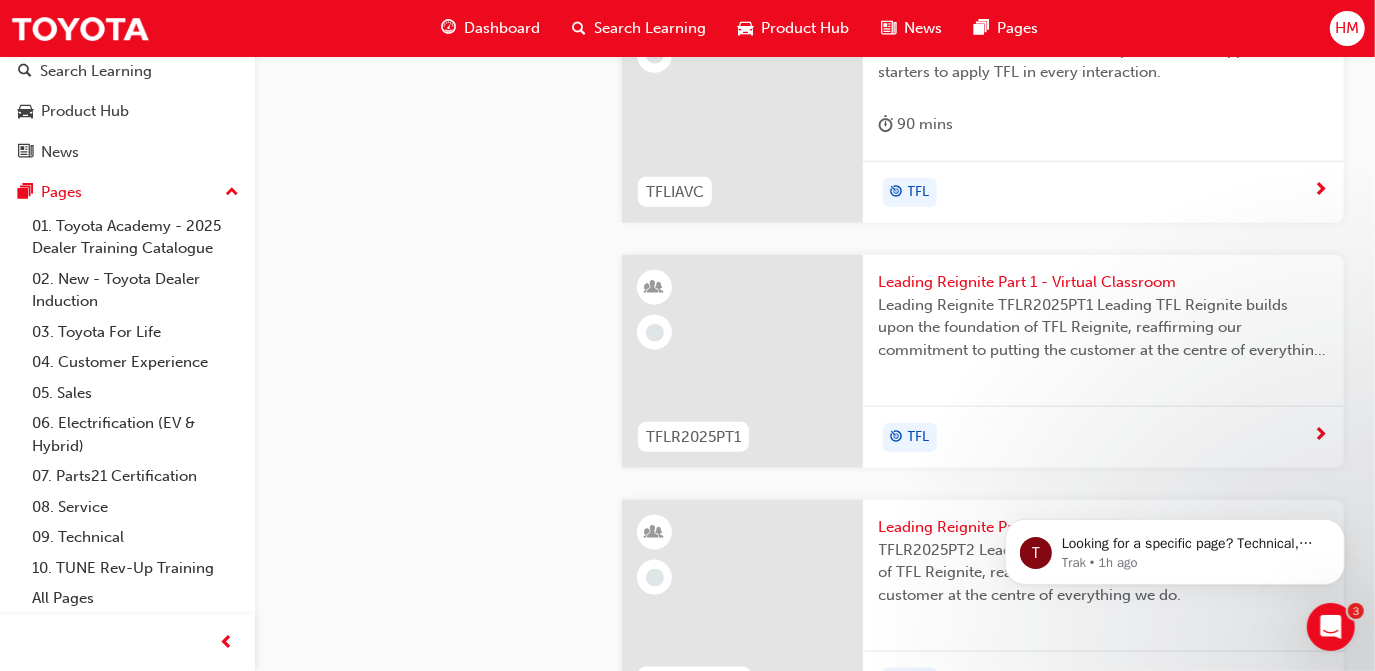 scroll, scrollTop: 1454, scrollLeft: 0, axis: vertical 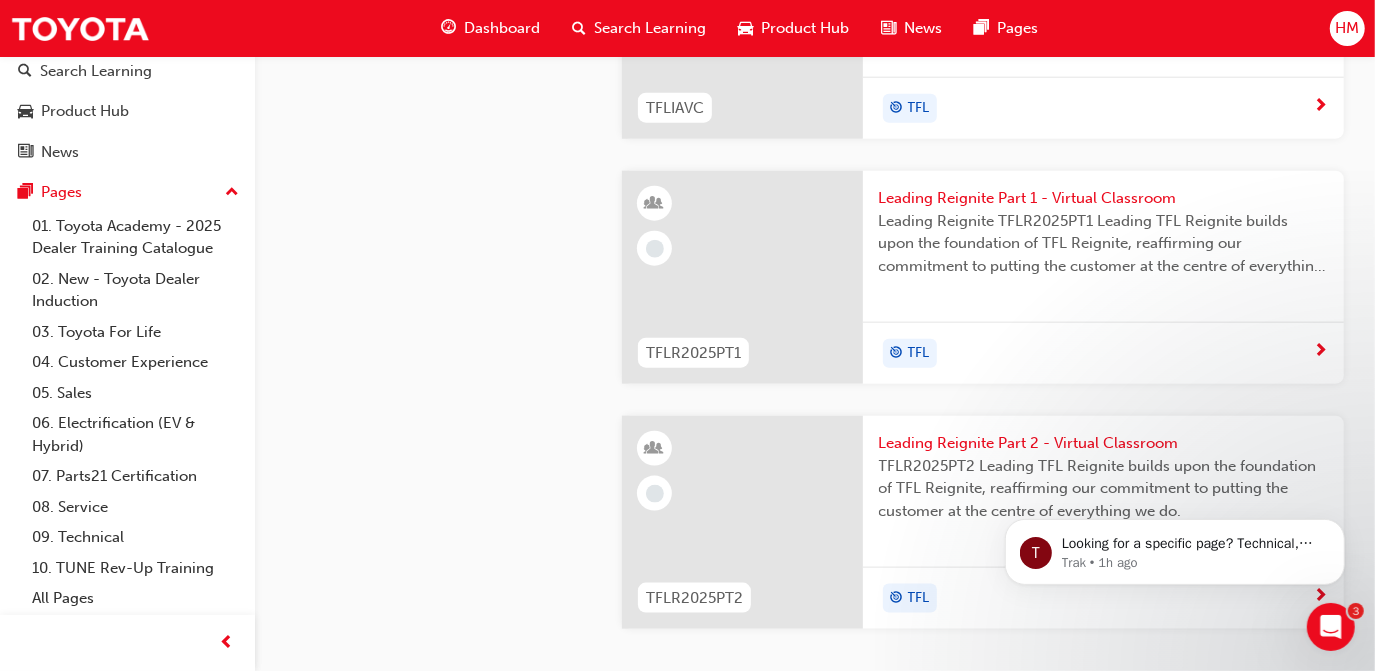 drag, startPoint x: 788, startPoint y: 452, endPoint x: 880, endPoint y: 445, distance: 92.26592 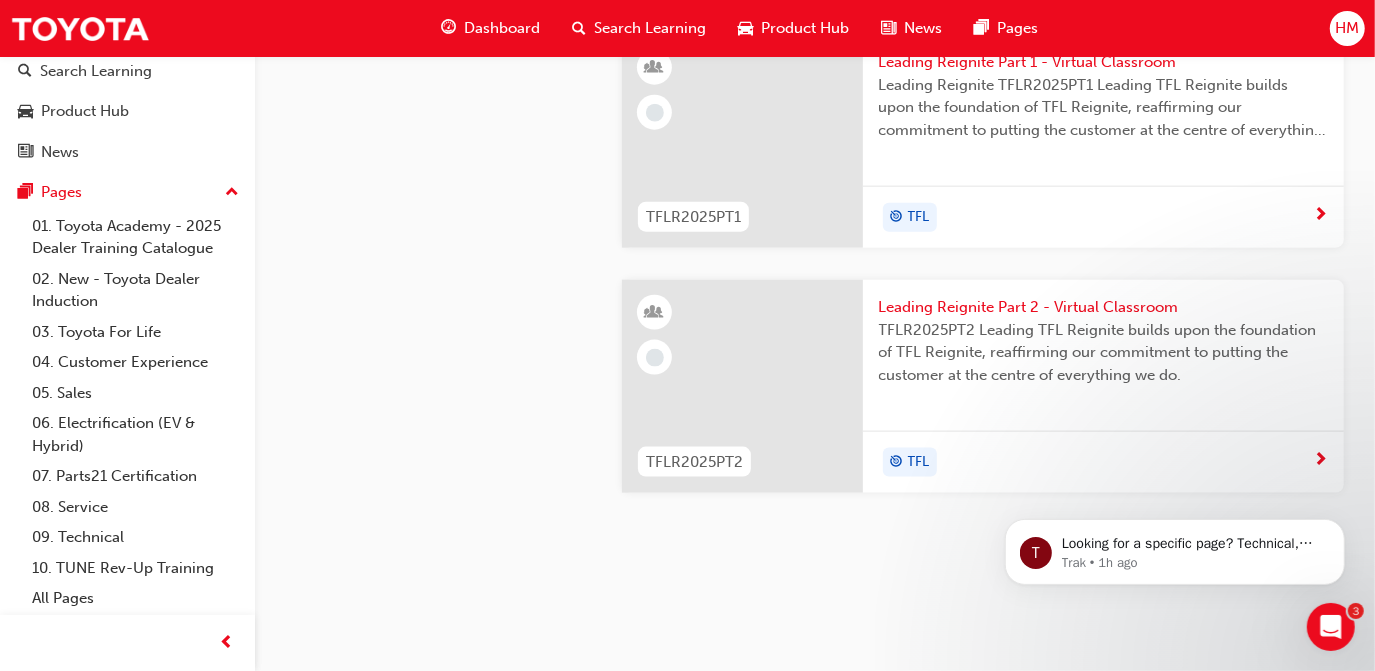 scroll, scrollTop: 1818, scrollLeft: 0, axis: vertical 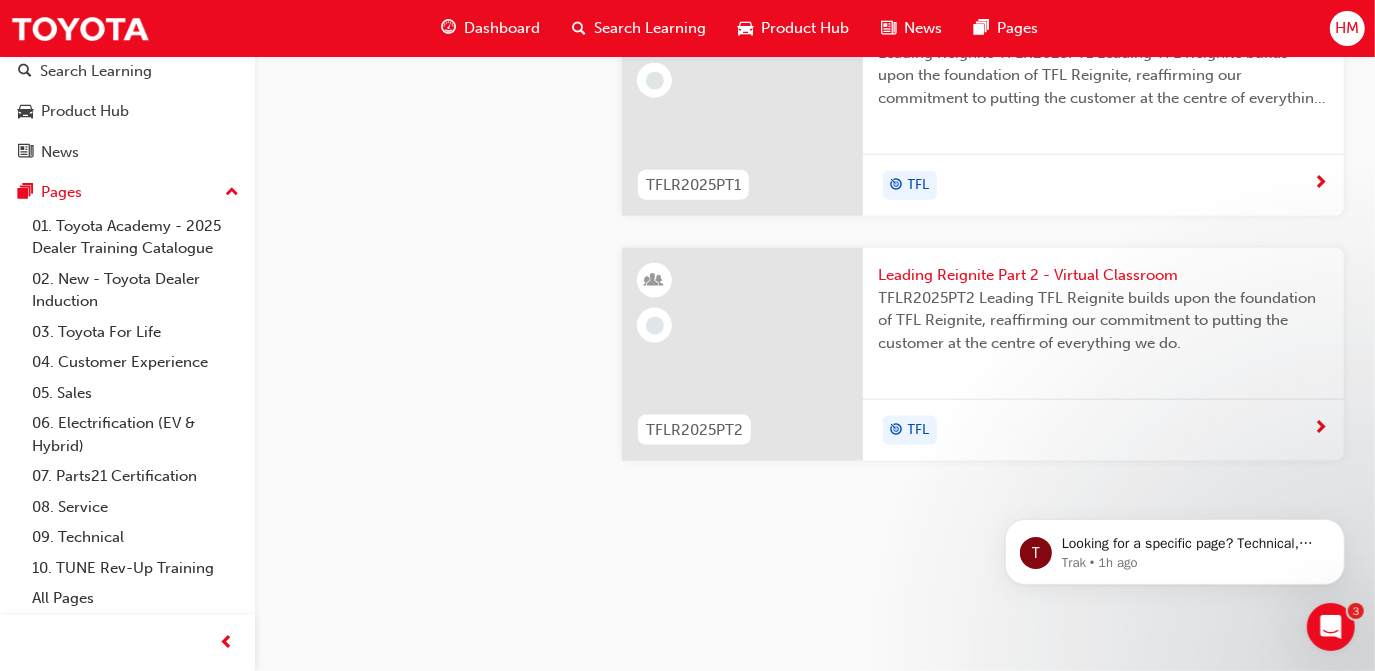 click on "TFL 2025 GUIDE" at bounding box center [948, -360] 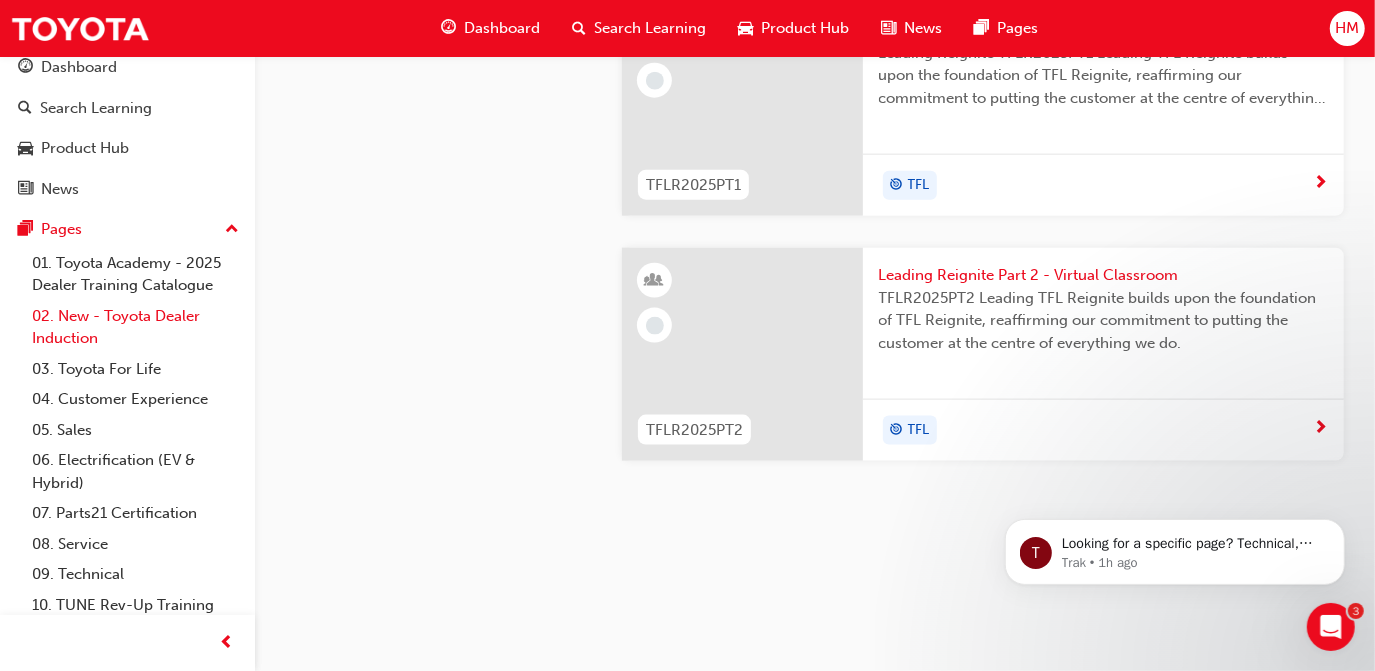 scroll, scrollTop: 0, scrollLeft: 0, axis: both 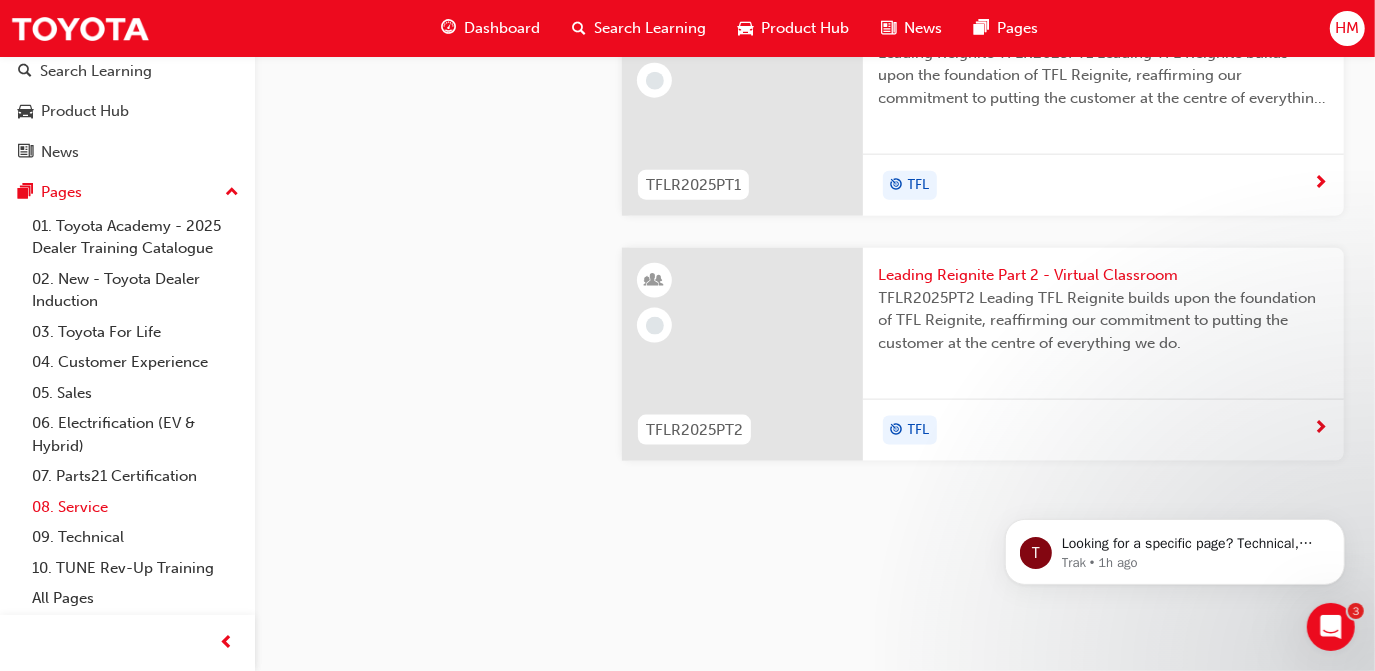 click on "08. Service" at bounding box center [135, 507] 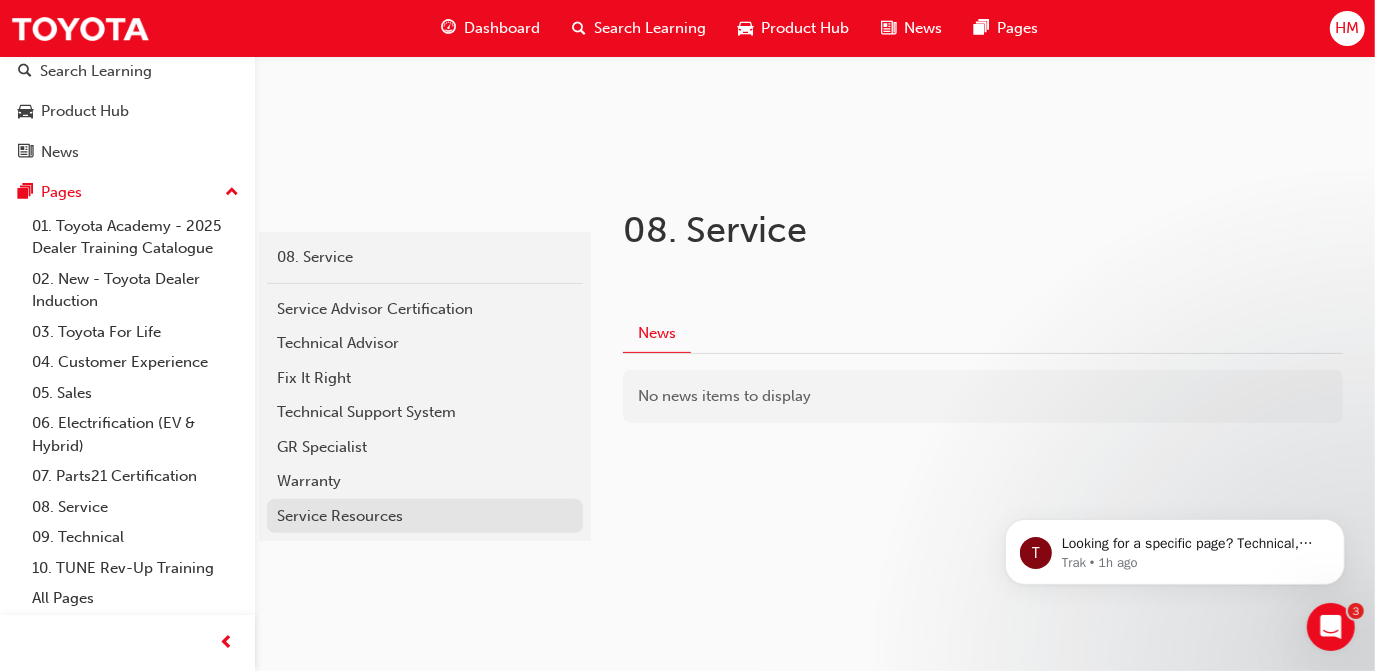 click on "Service Resources" at bounding box center [425, 516] 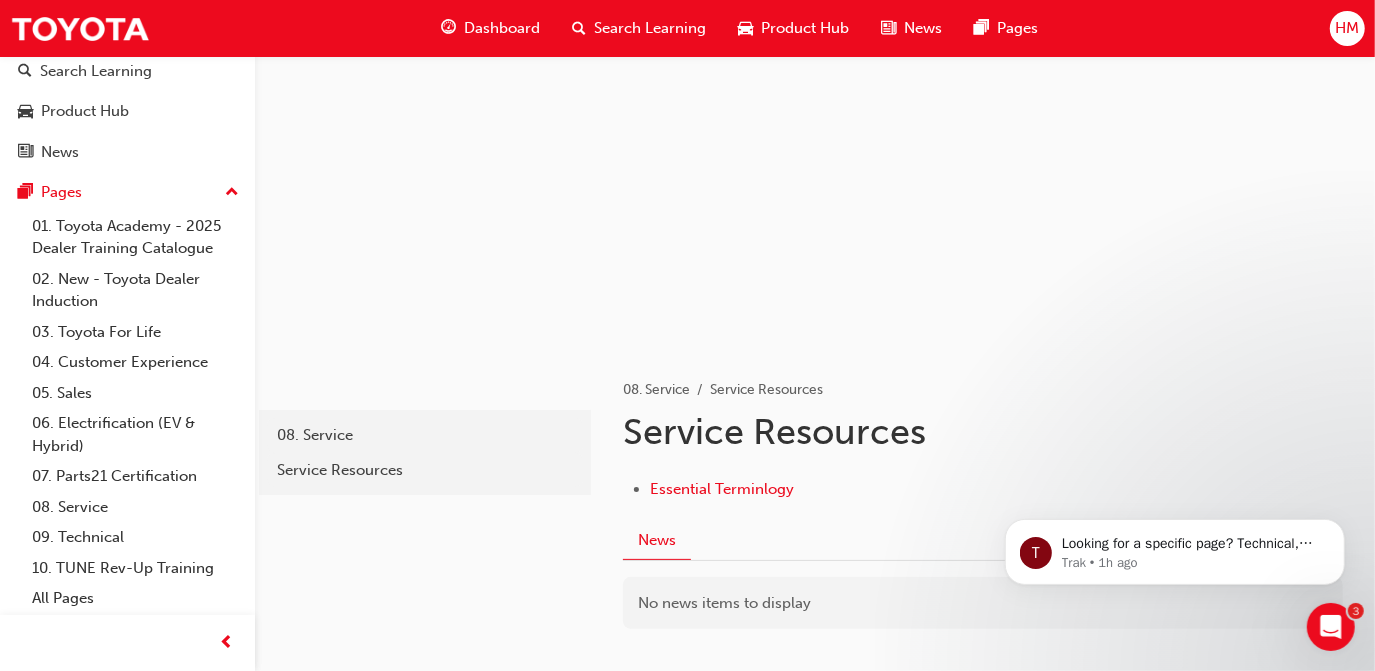 scroll, scrollTop: 218, scrollLeft: 0, axis: vertical 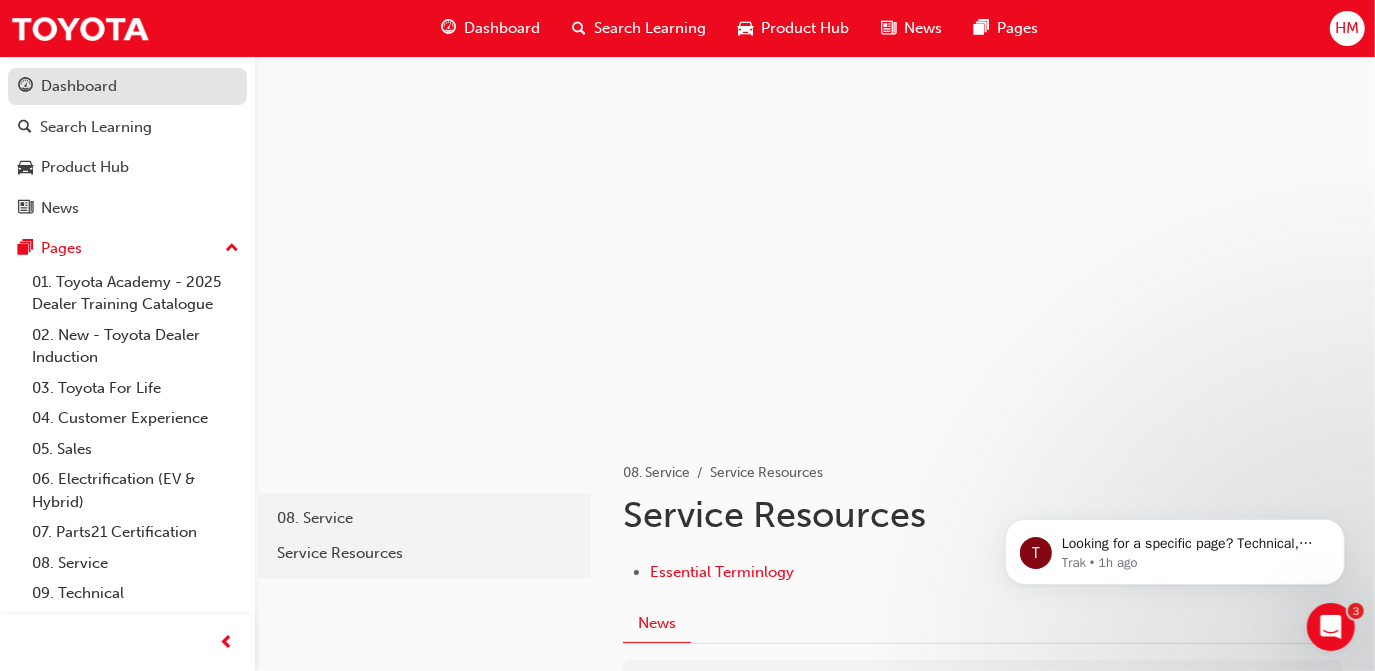 click on "Dashboard" at bounding box center (79, 86) 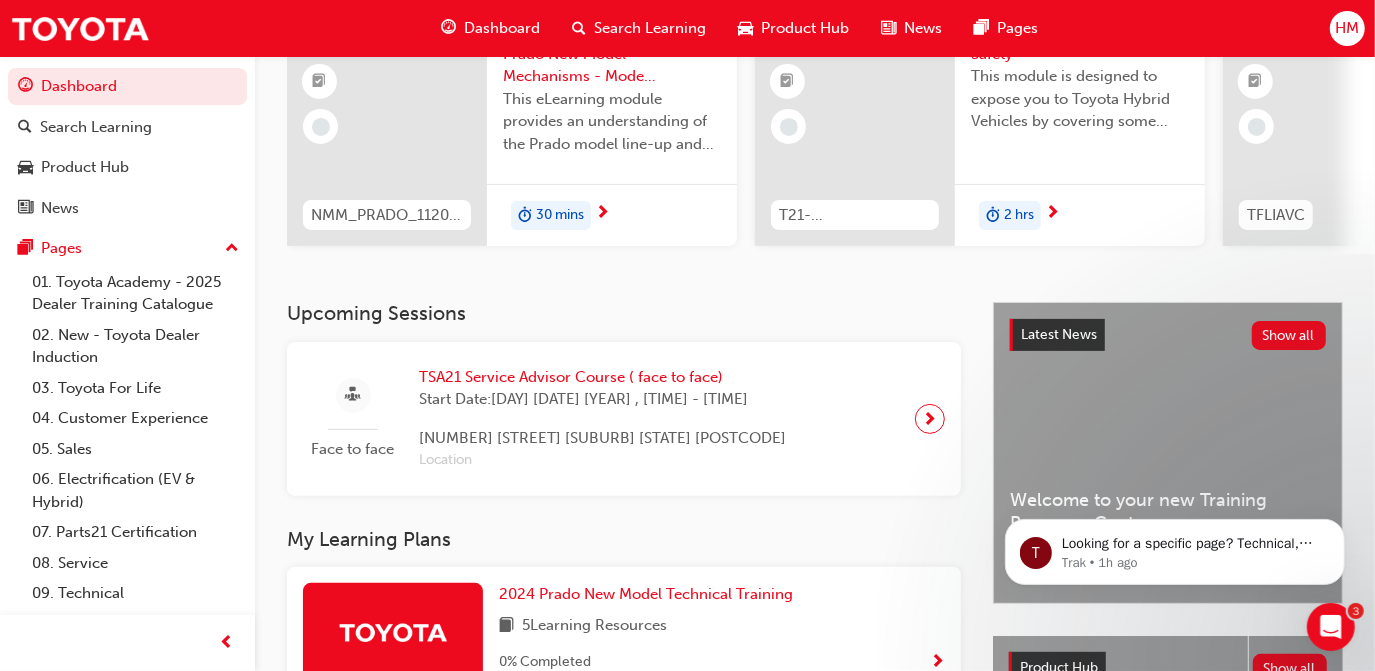 scroll, scrollTop: 0, scrollLeft: 0, axis: both 